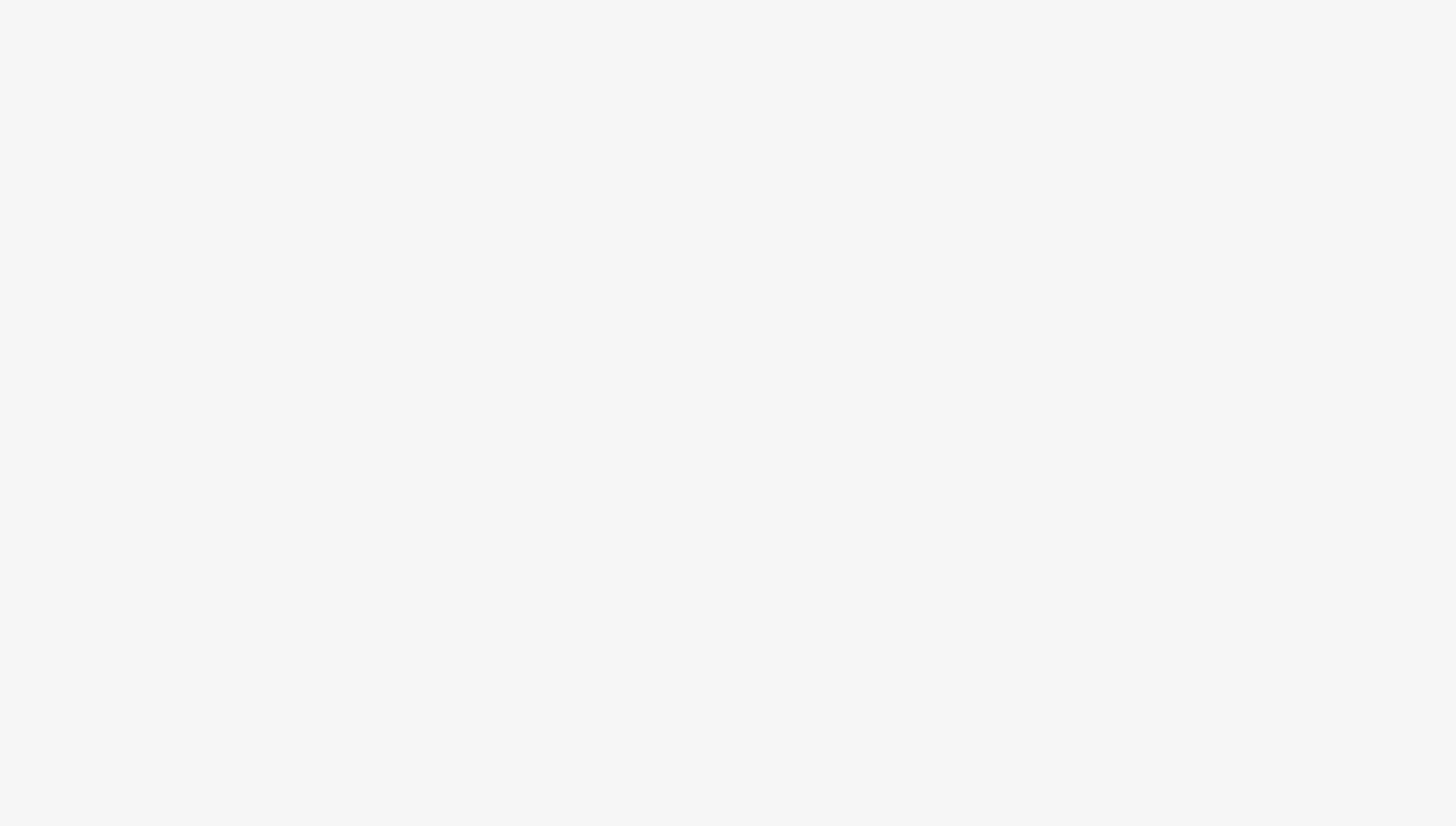 scroll, scrollTop: 0, scrollLeft: 0, axis: both 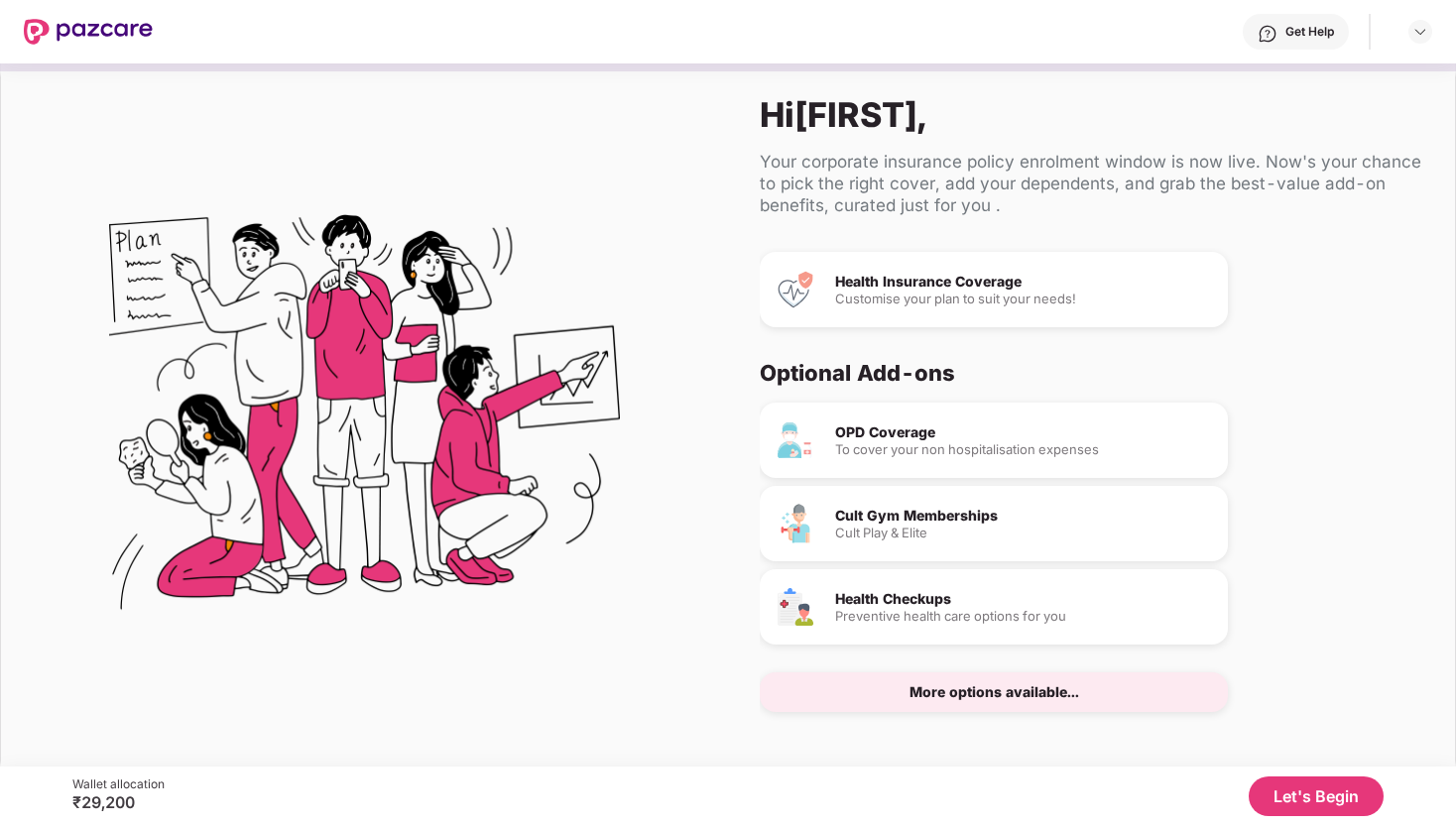click on "Let's Begin" at bounding box center [1316, 796] 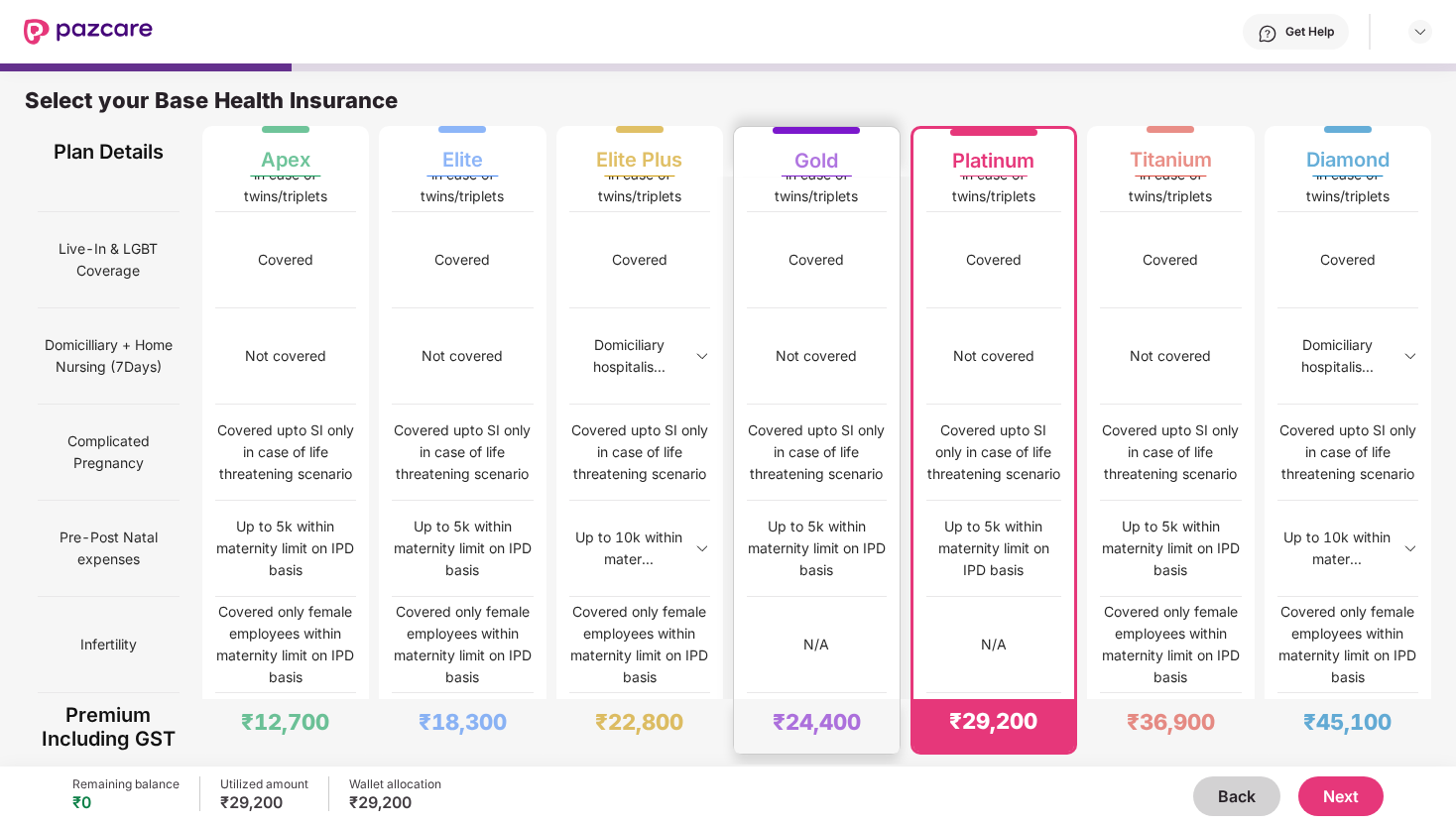 scroll, scrollTop: 1034, scrollLeft: 0, axis: vertical 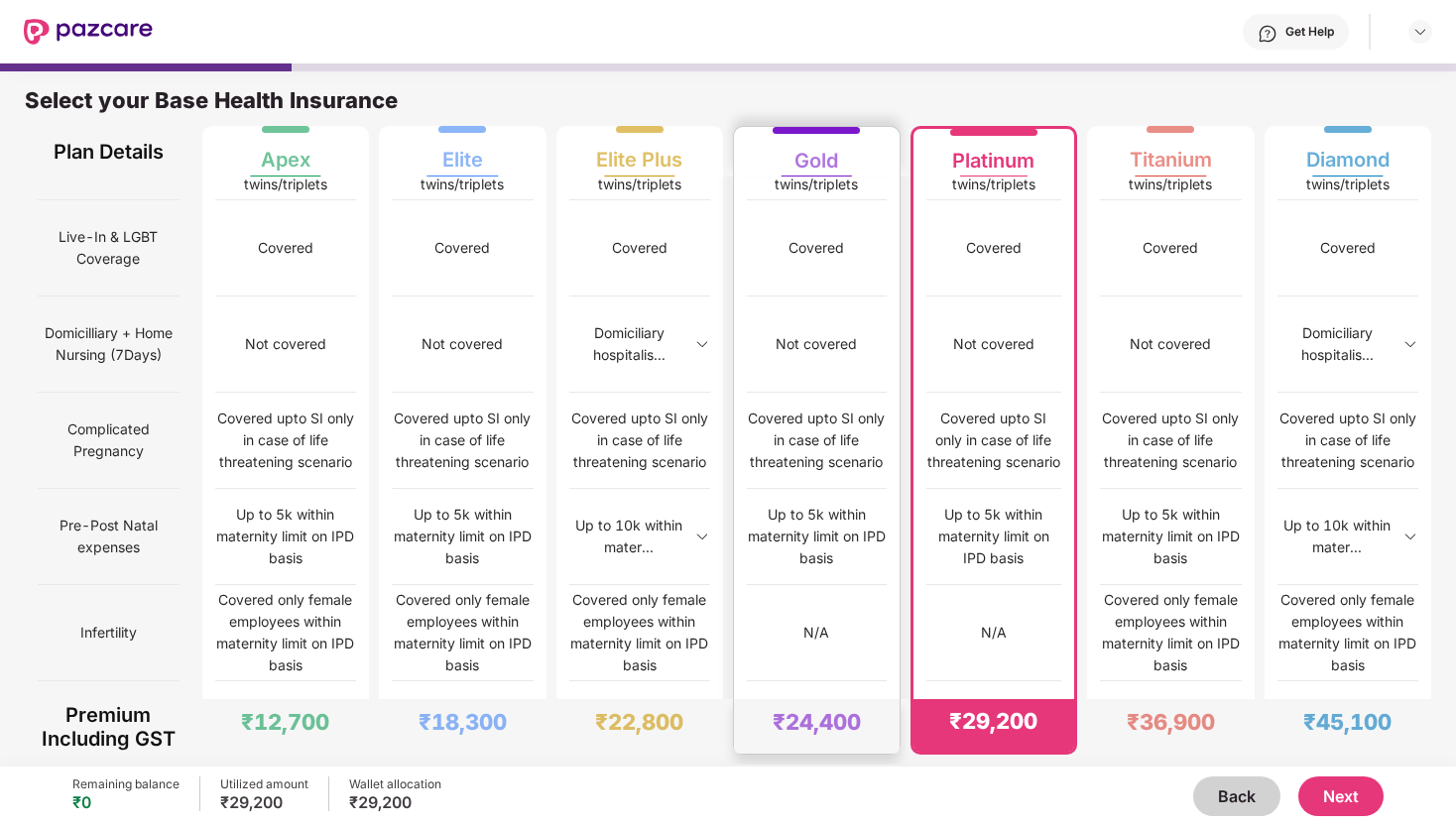 click on "Covered upto SI only in case of life threatening scenario" at bounding box center (816, 440) 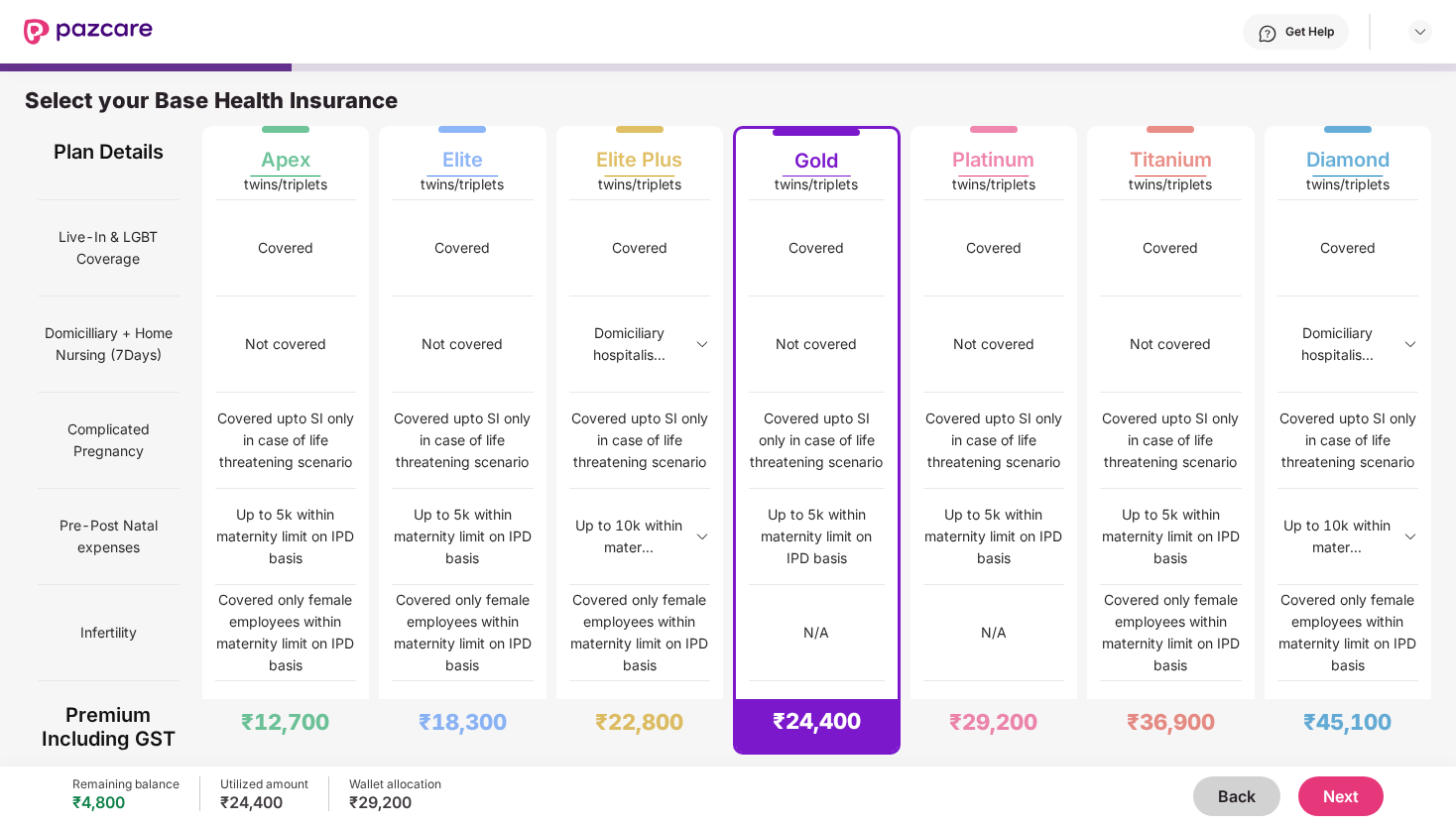 scroll, scrollTop: 0, scrollLeft: 0, axis: both 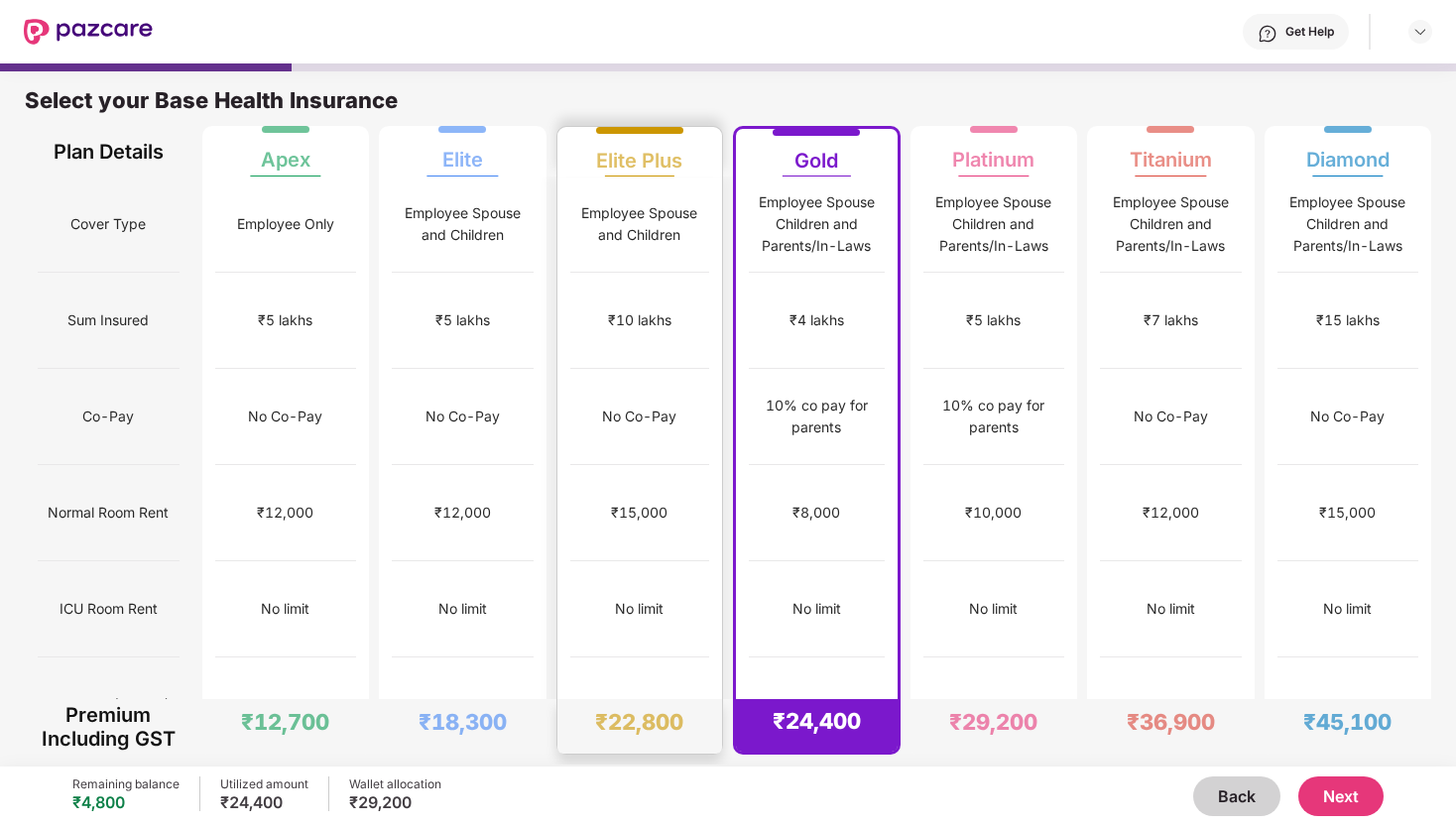 click on "No Co-Pay" at bounding box center [640, 416] 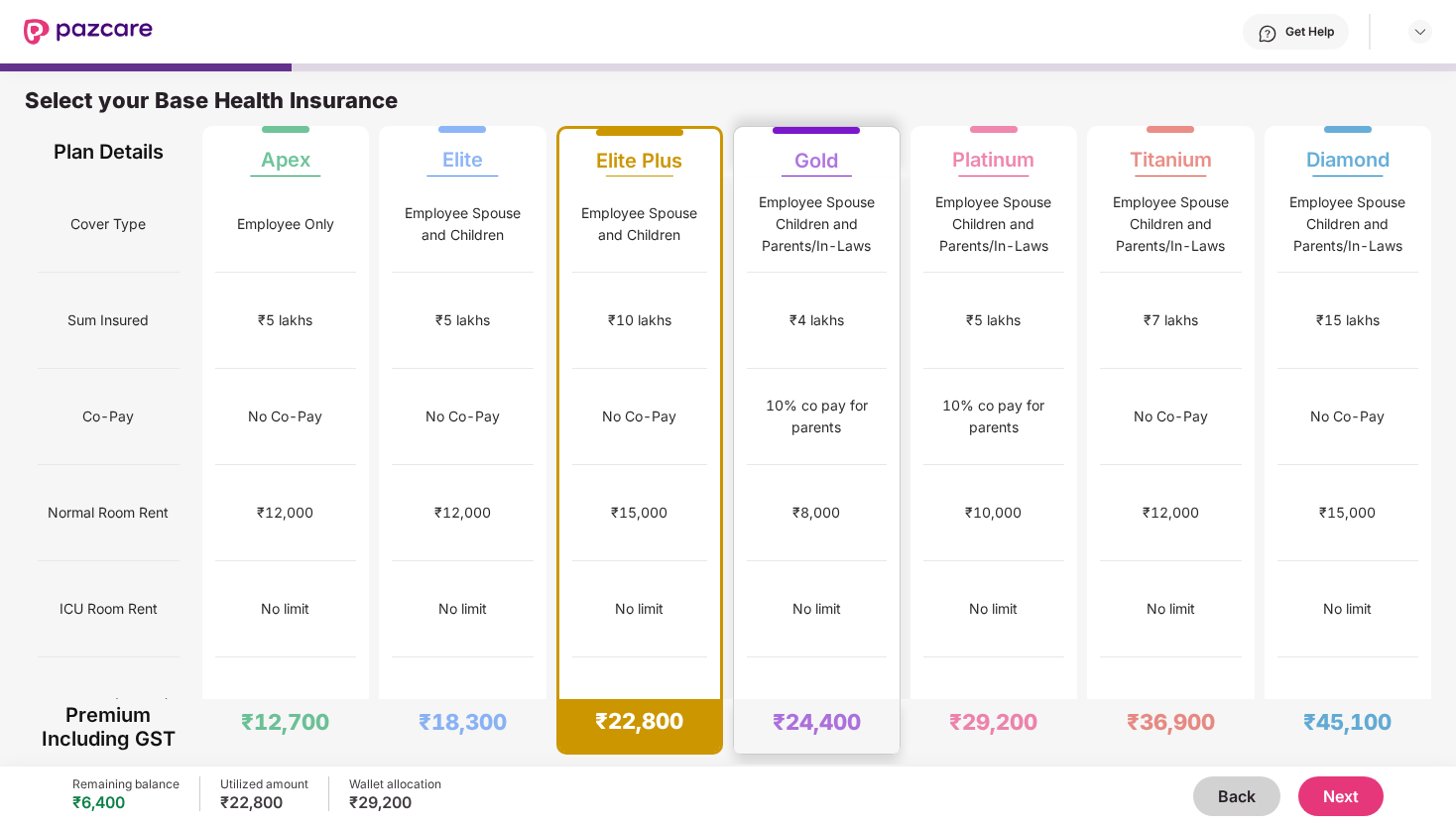 click on "10% co pay for parents" at bounding box center [816, 416] 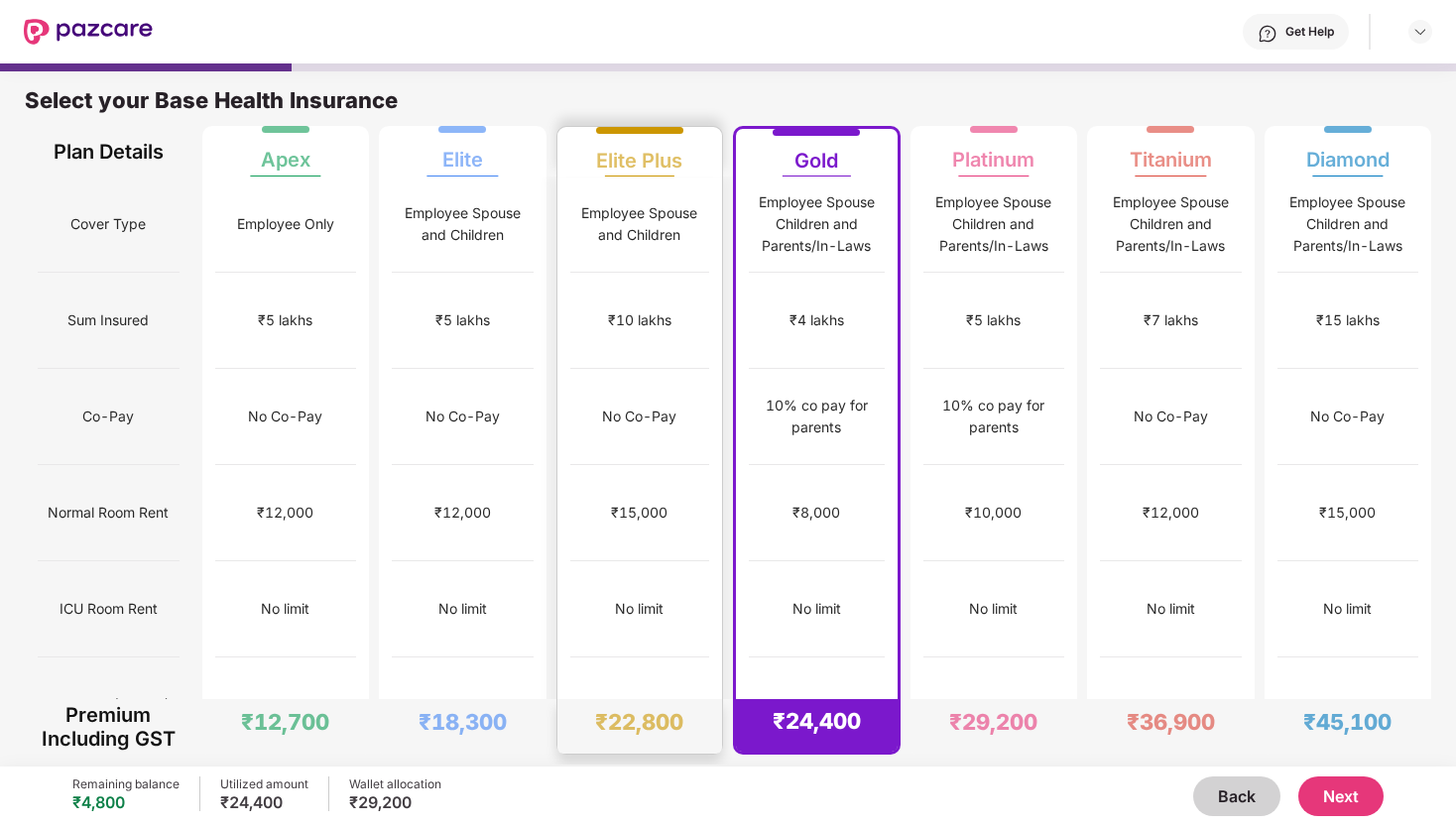 click on "No Co-Pay" at bounding box center (640, 416) 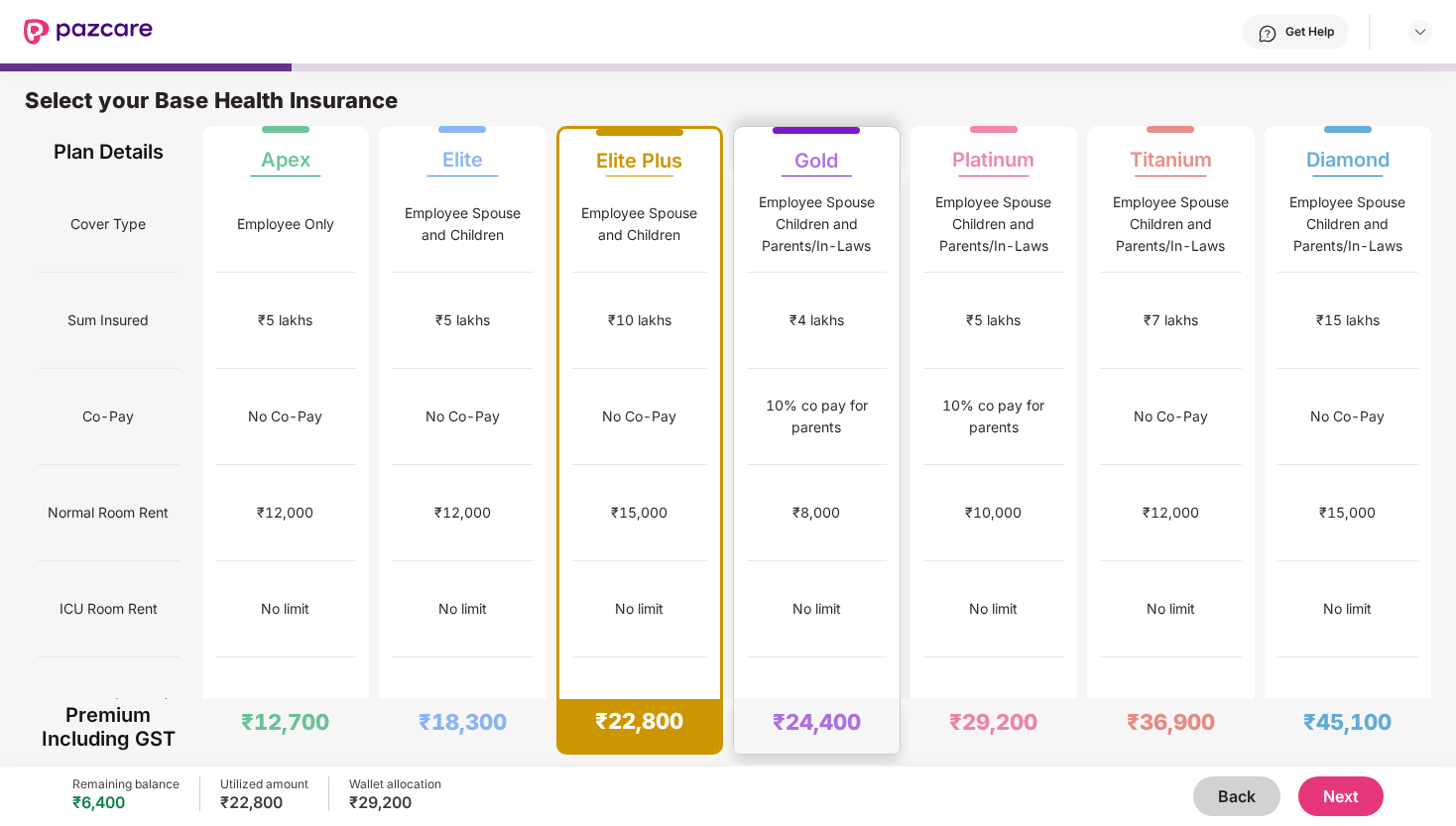 click on "₹8,000" at bounding box center (816, 513) 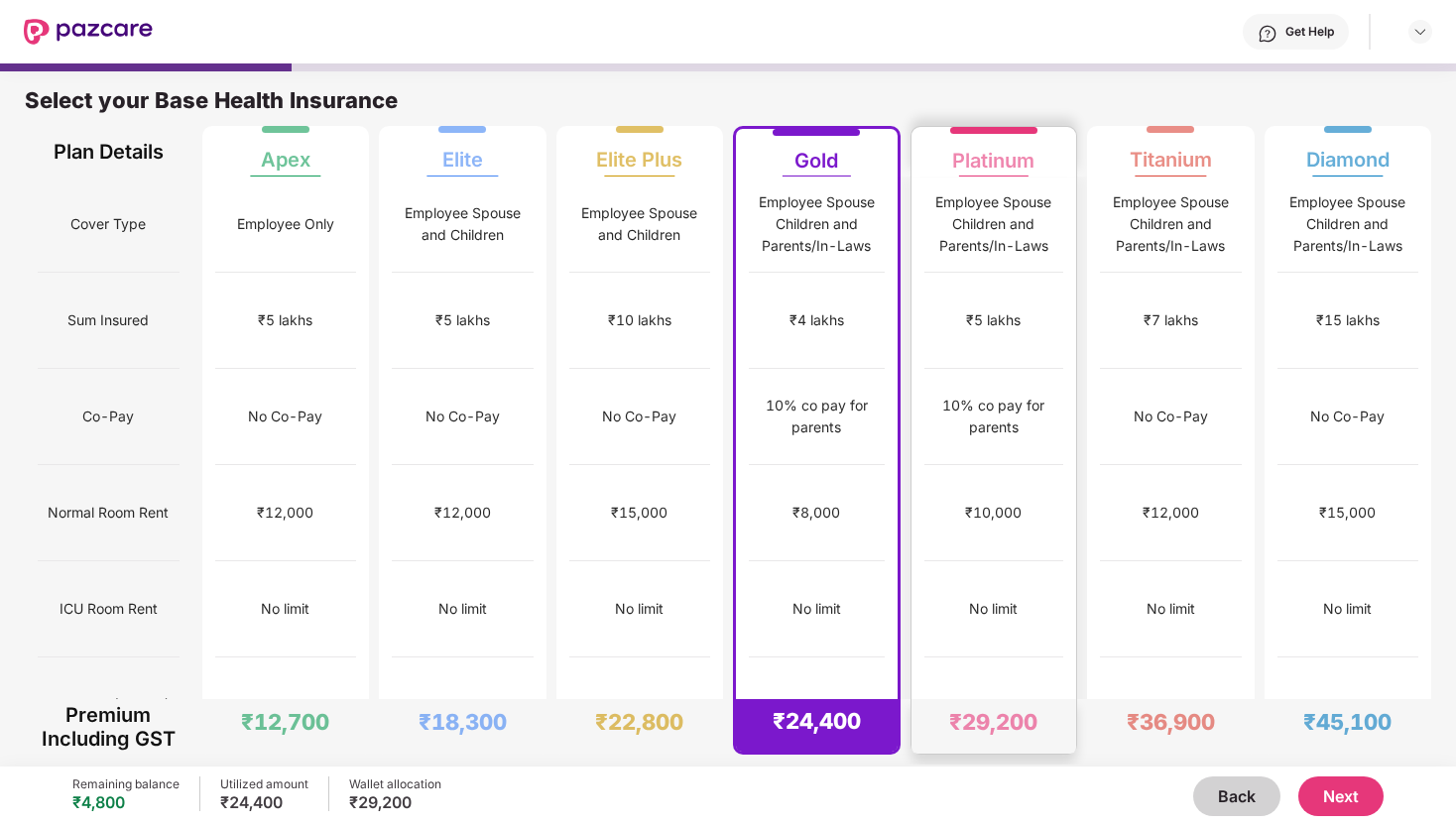 click on "₹10,000" at bounding box center [994, 513] 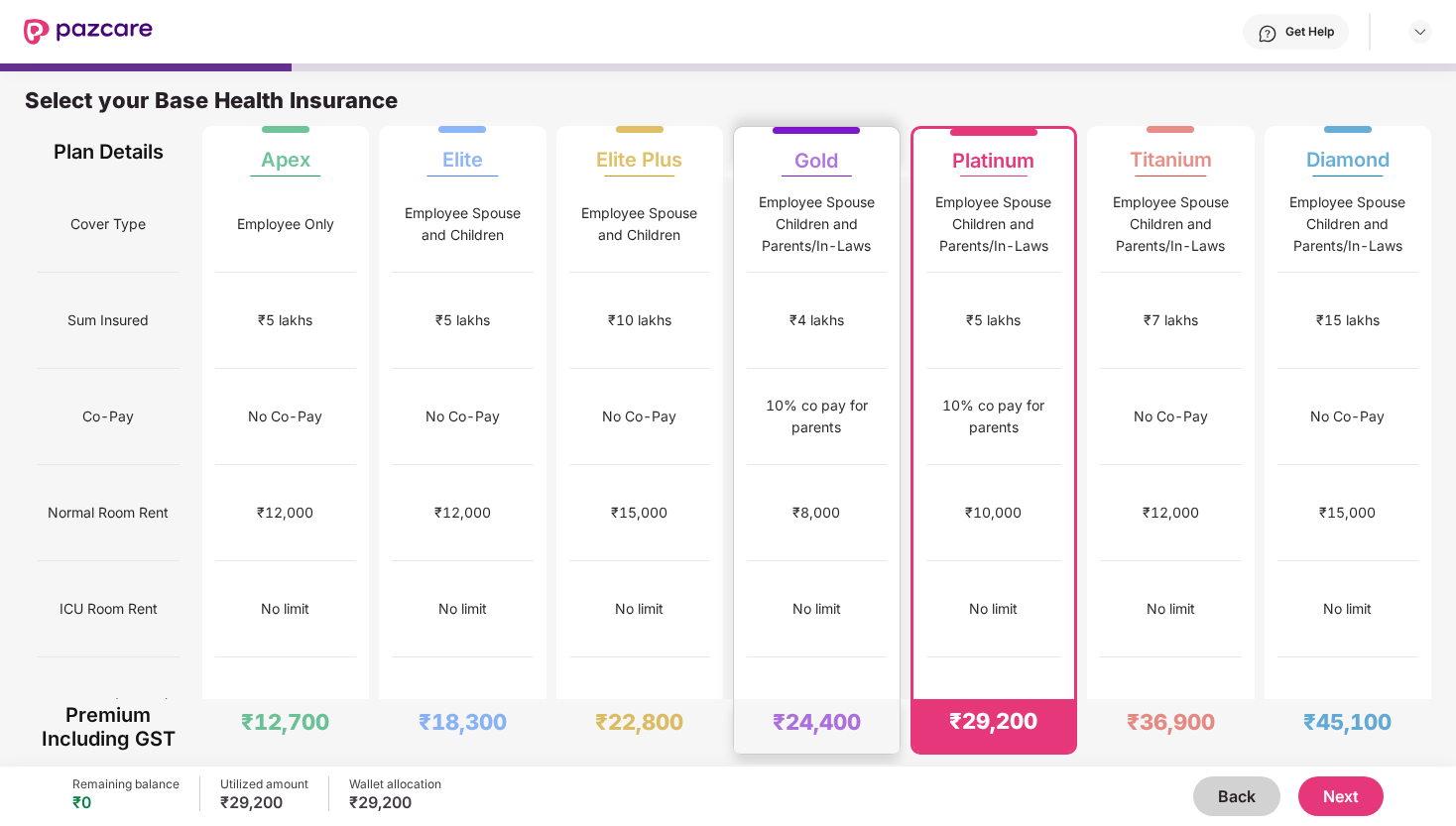 click on "₹8,000" at bounding box center [816, 513] 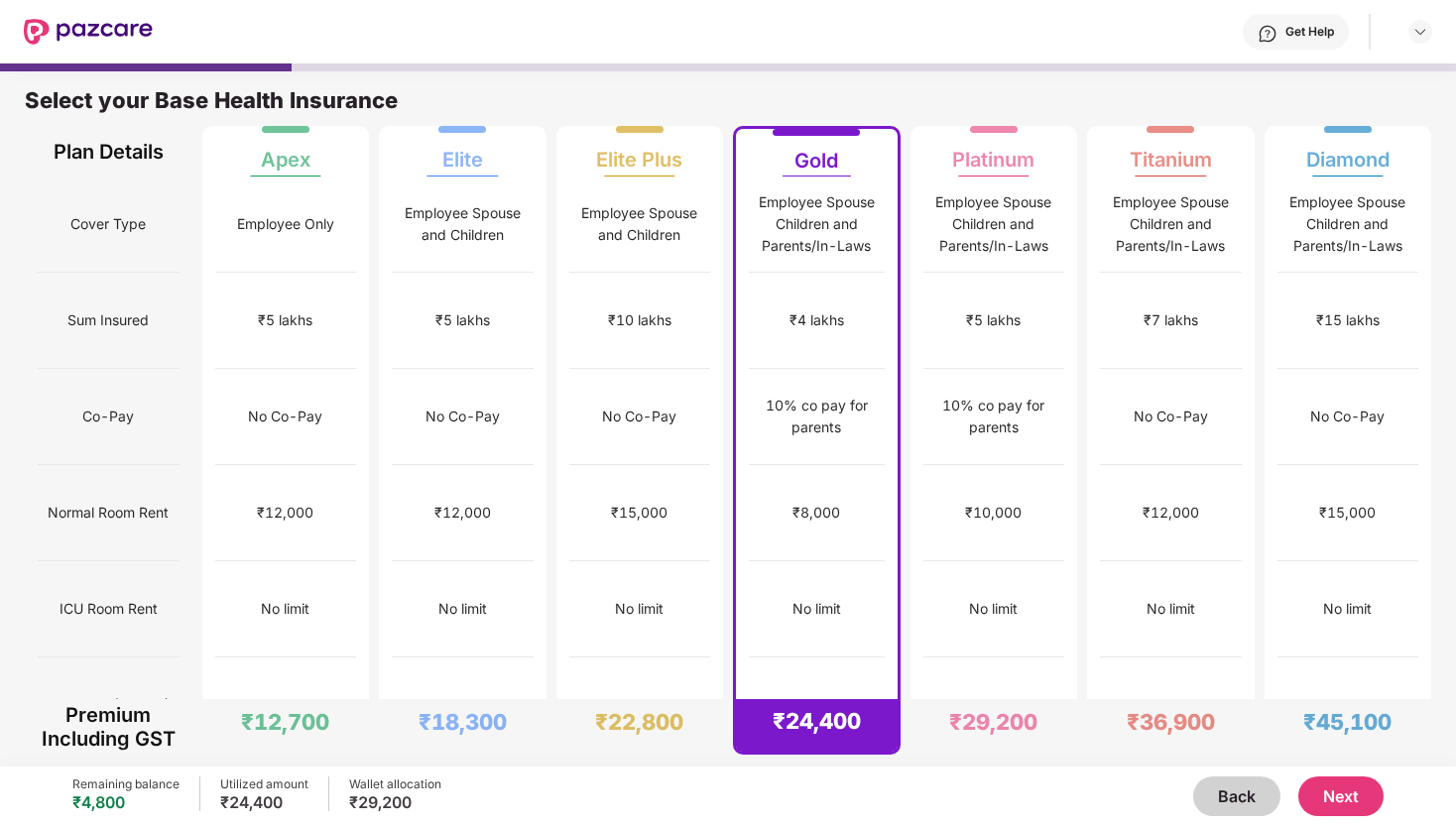 click on "Next" at bounding box center (1341, 796) 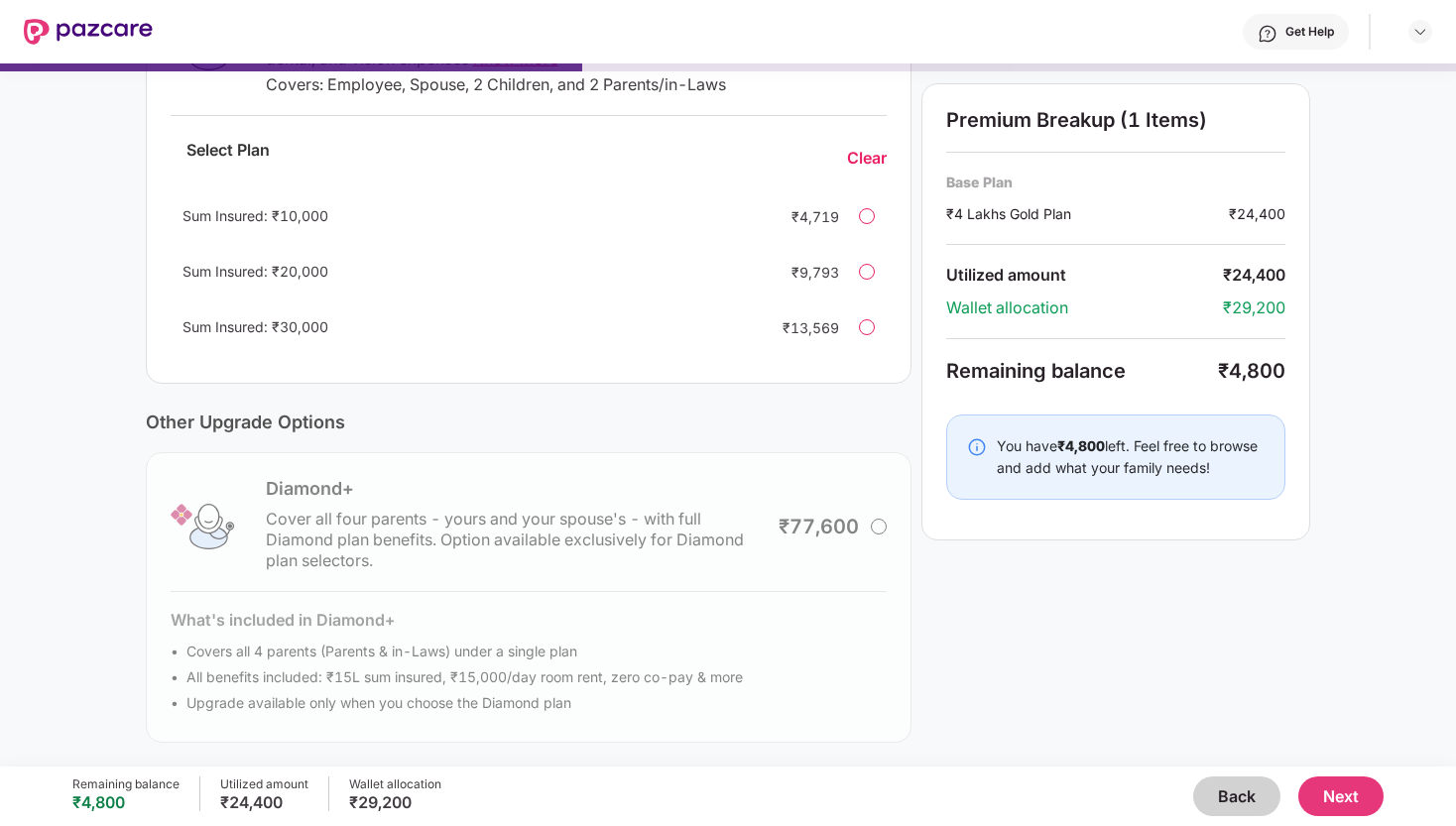 scroll, scrollTop: 0, scrollLeft: 0, axis: both 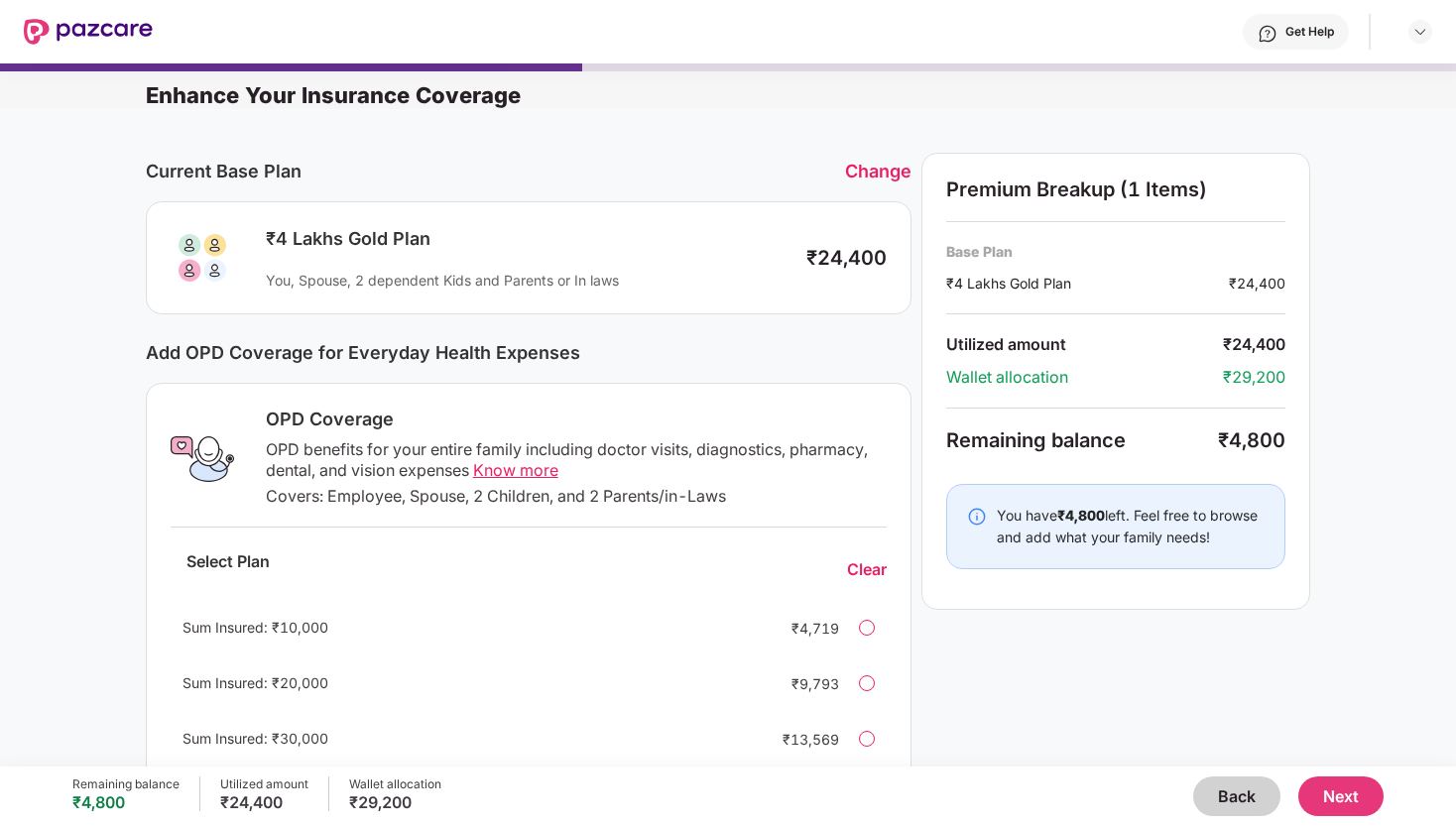 click on "Change" at bounding box center (878, 171) 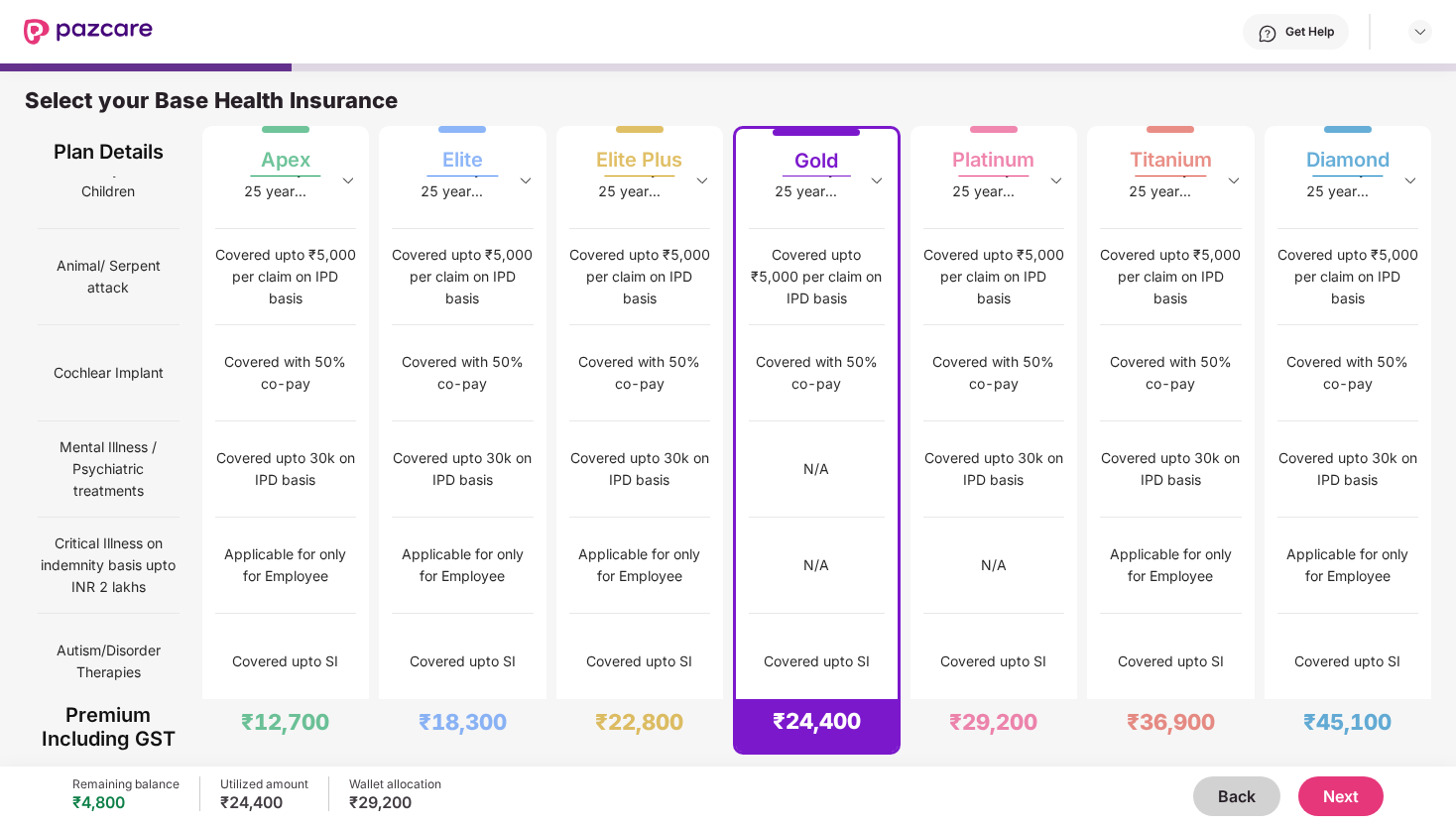 scroll, scrollTop: 1882, scrollLeft: 0, axis: vertical 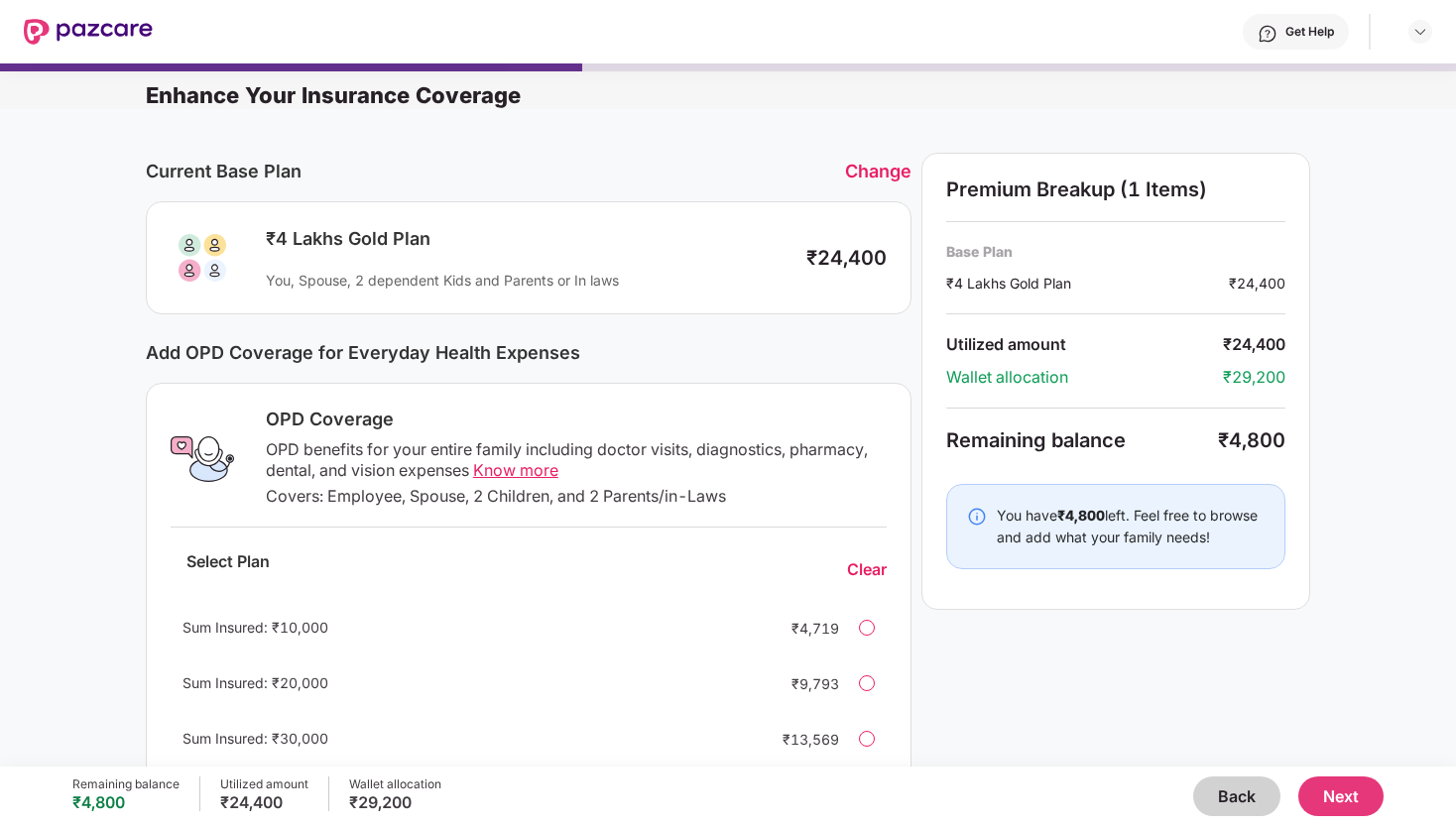 click on "You have  ₹4,800  left. Feel free to browse and add what your family needs!" at bounding box center (1131, 527) 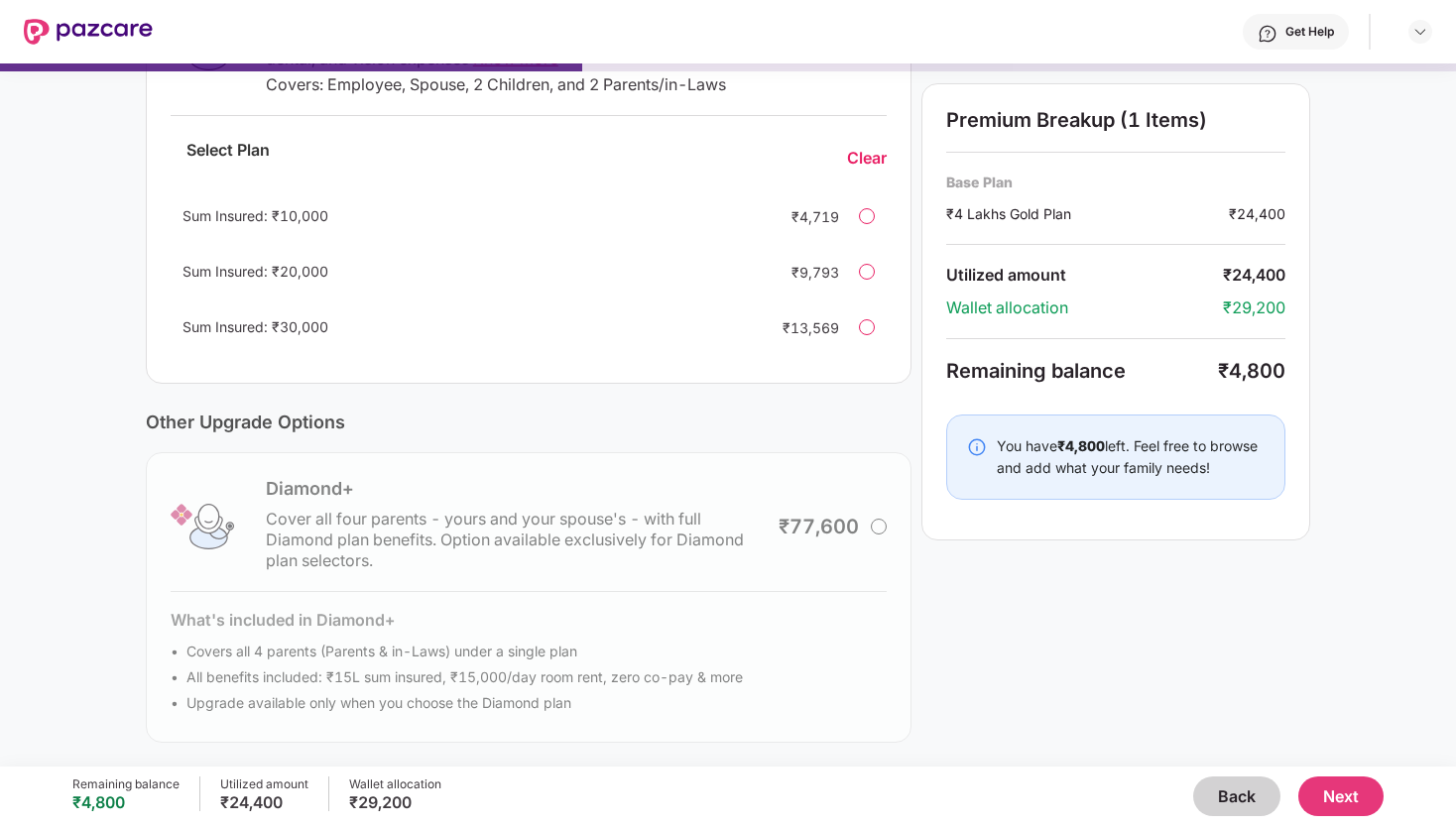 scroll, scrollTop: 0, scrollLeft: 0, axis: both 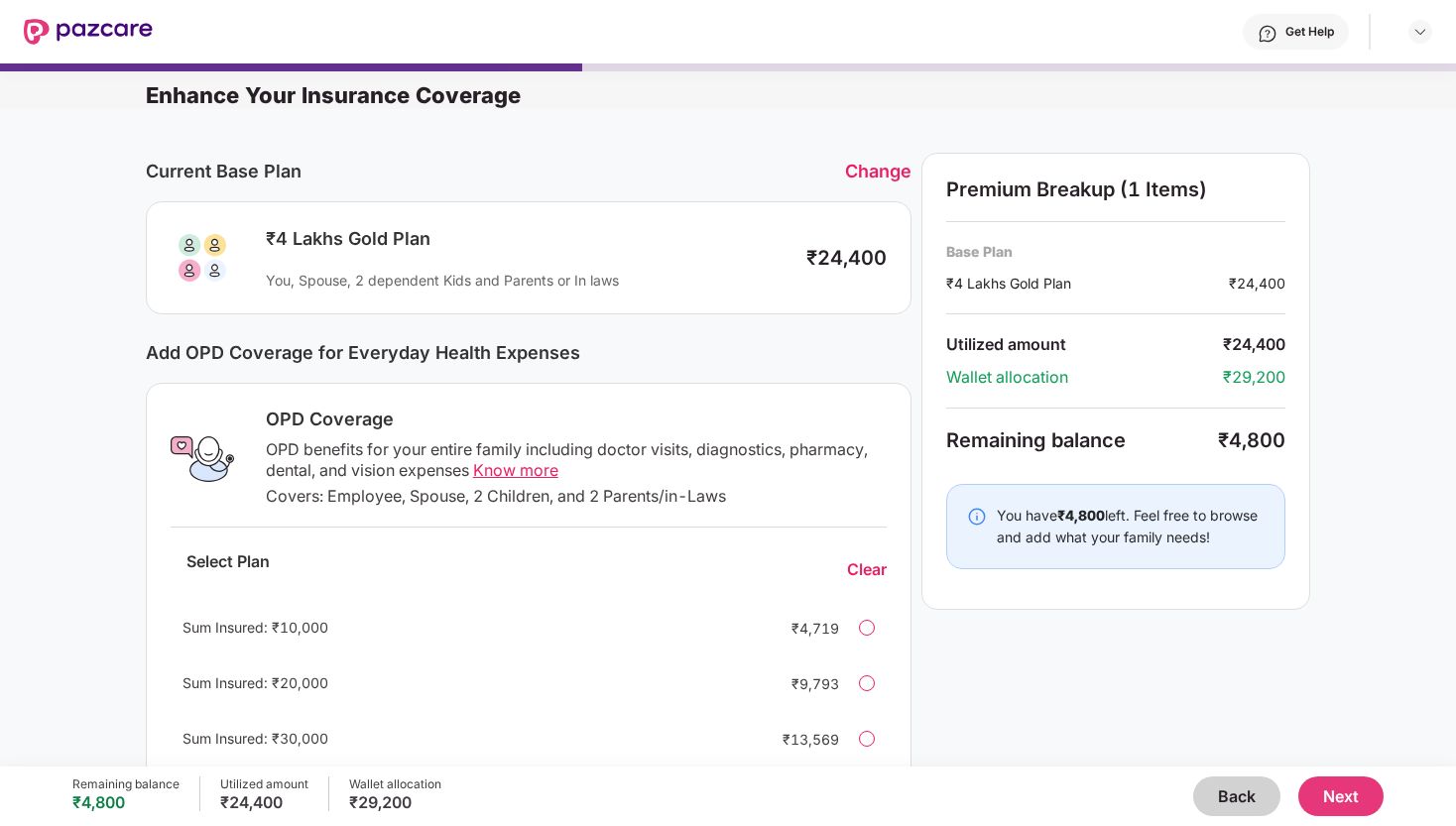 click on "Change" at bounding box center (878, 171) 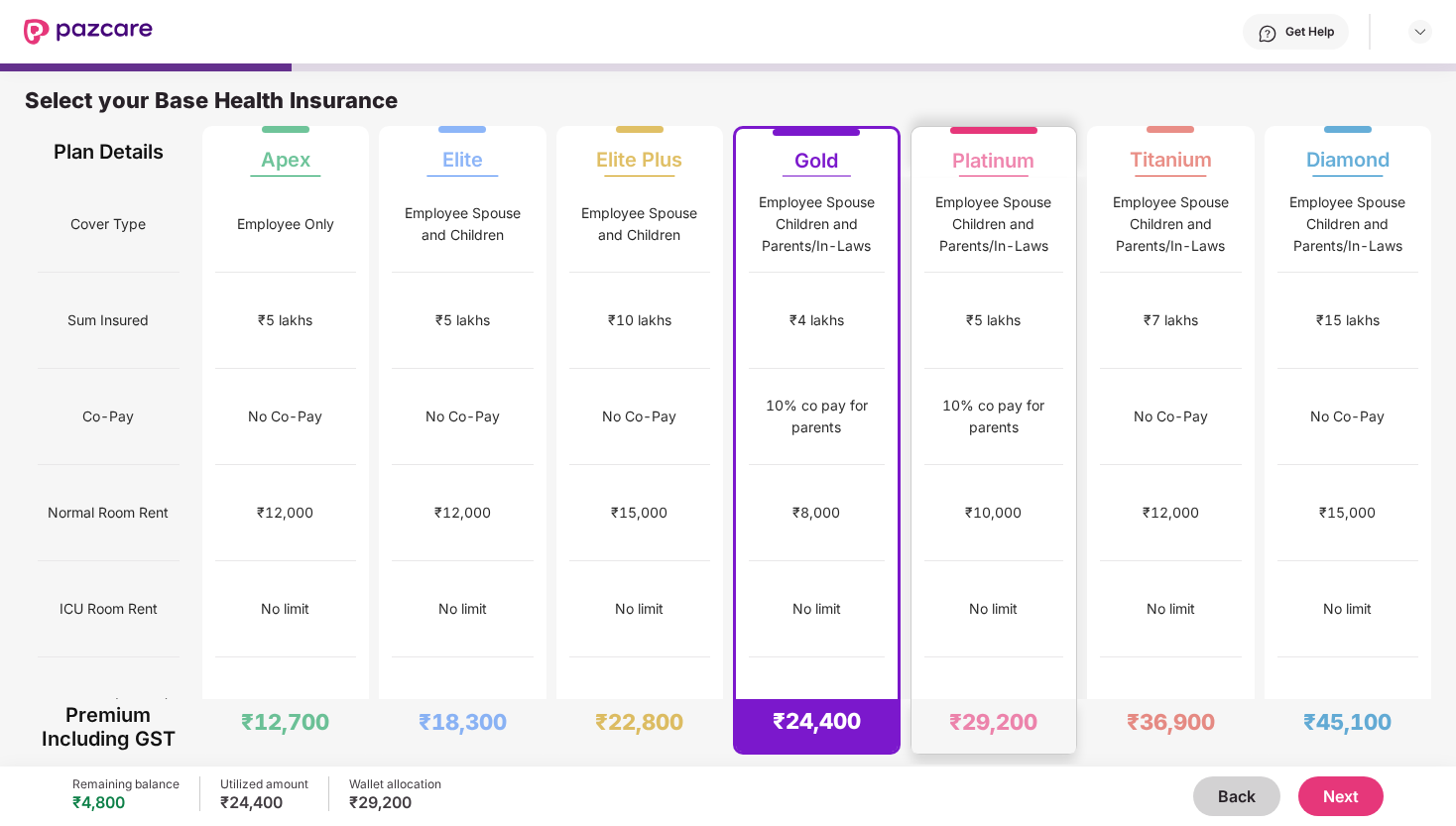 click on "₹10,000" at bounding box center (994, 513) 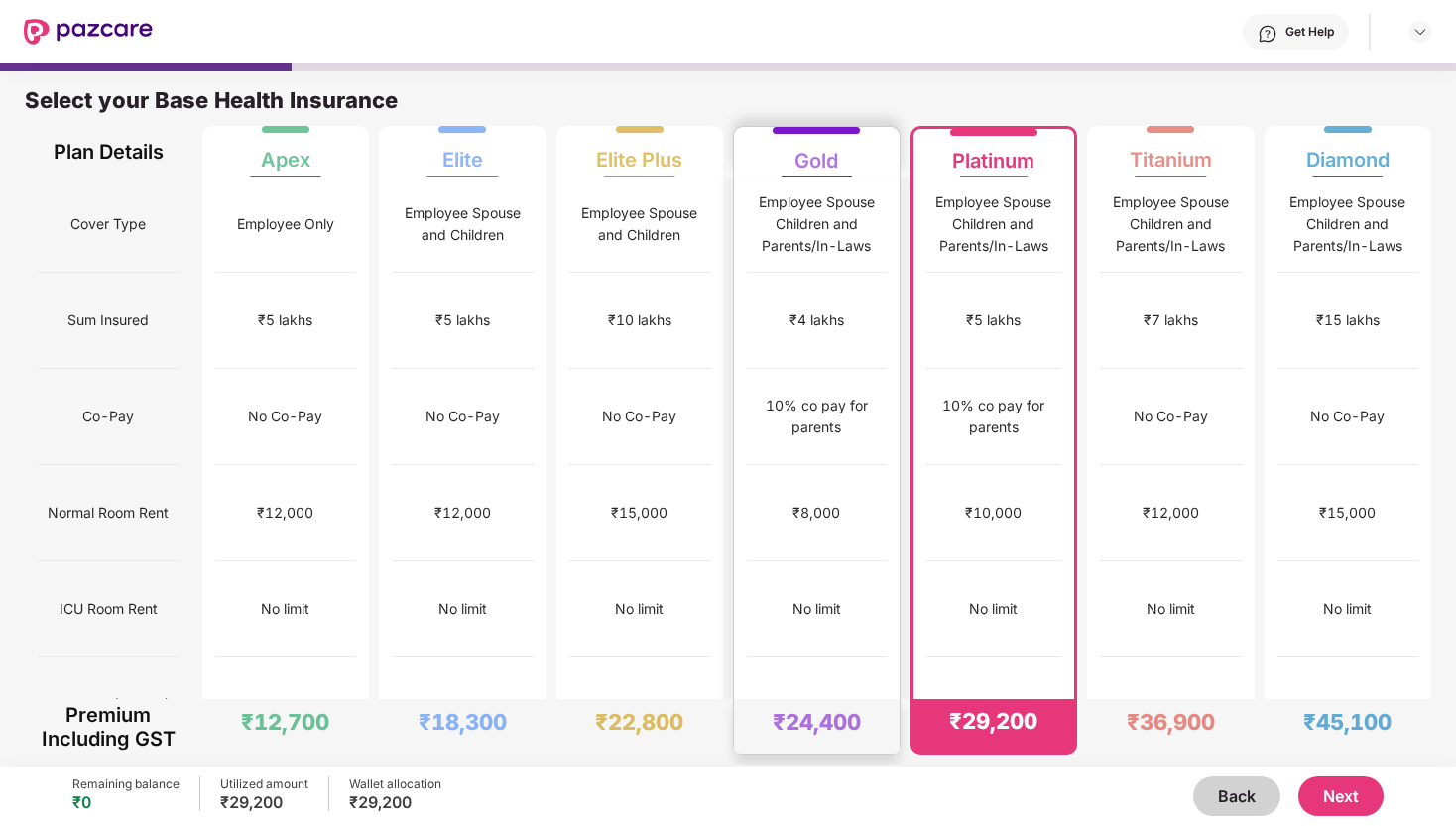 click on "₹8,000" at bounding box center [816, 513] 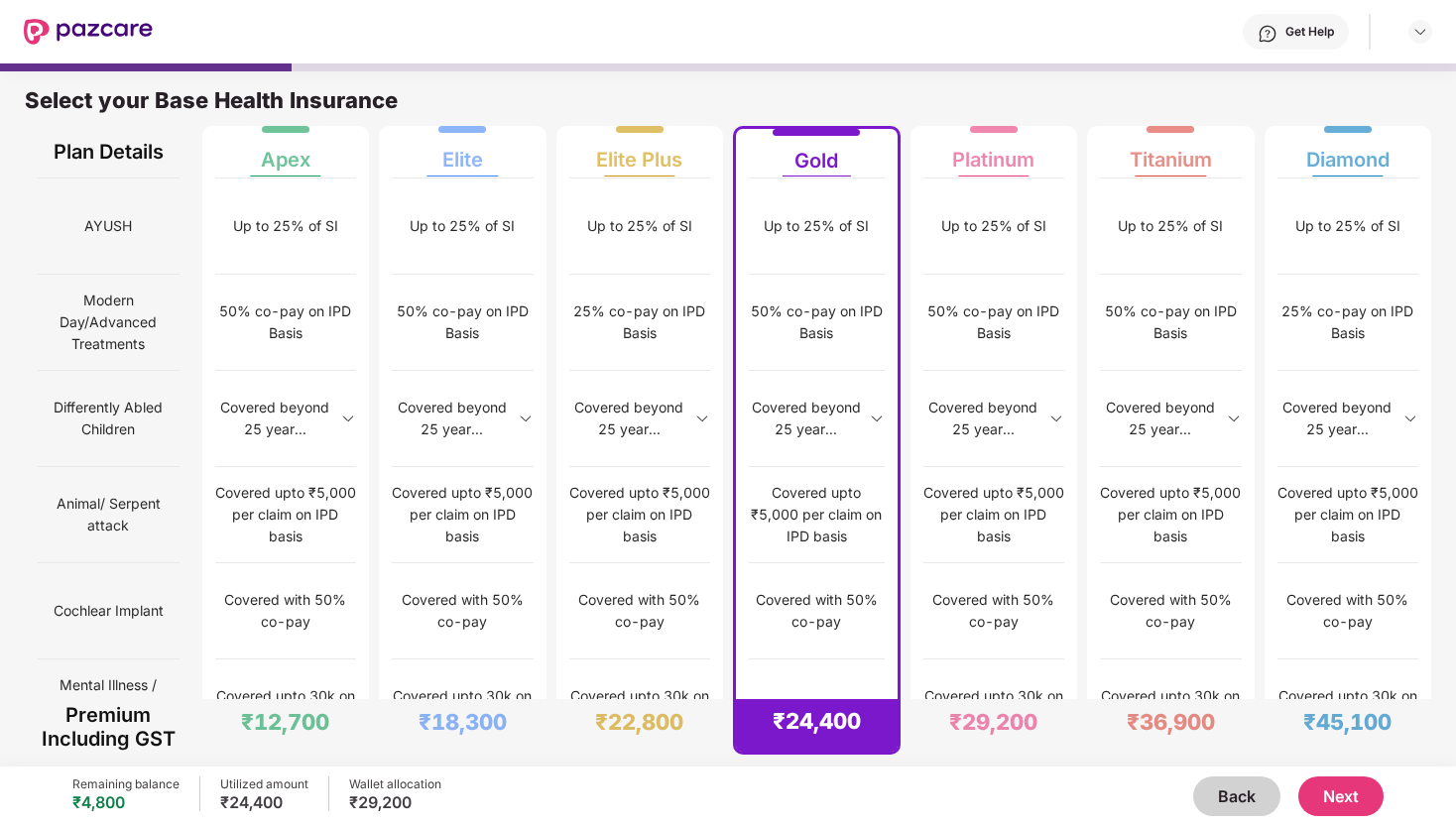 scroll, scrollTop: 1882, scrollLeft: 0, axis: vertical 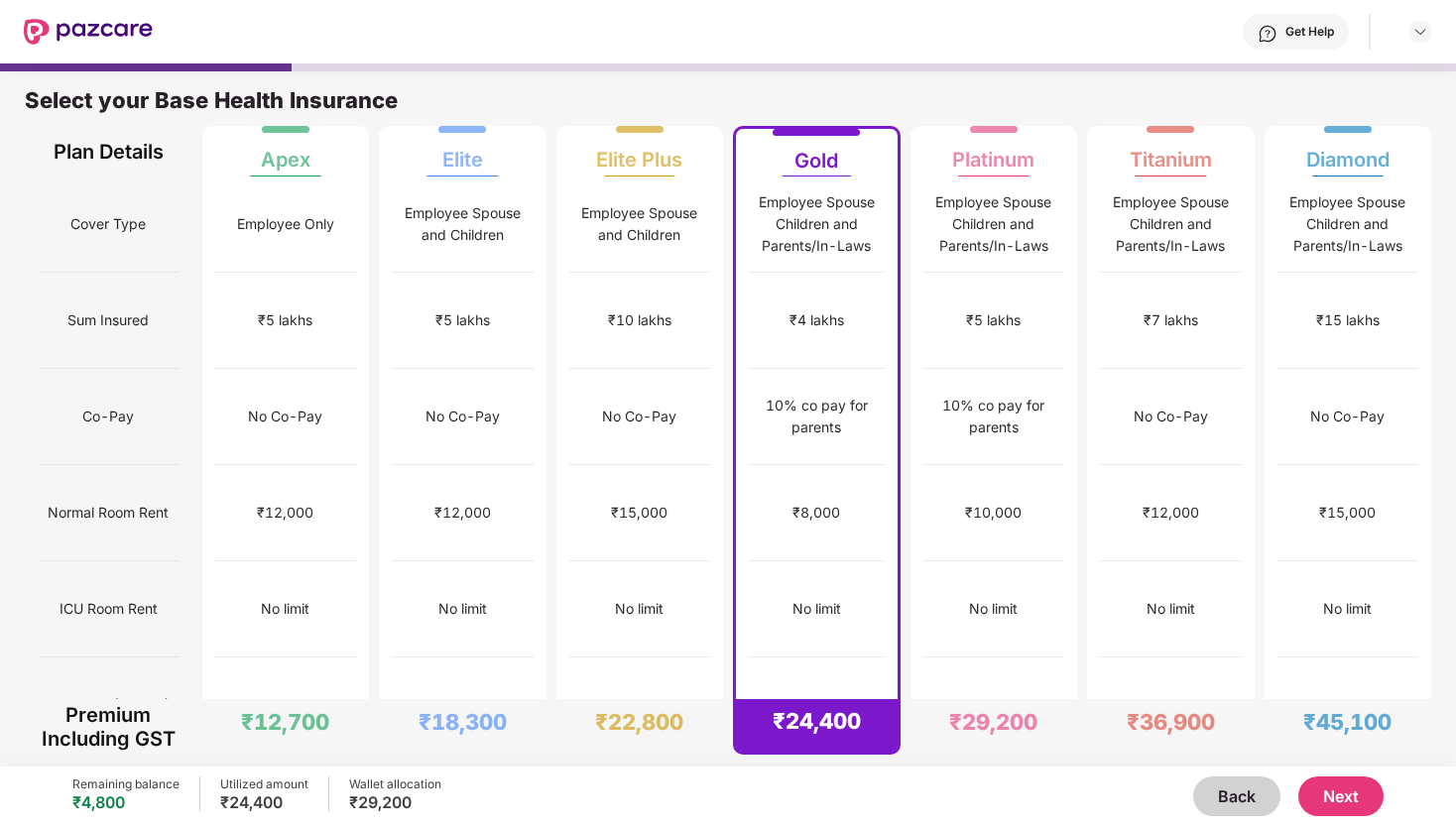click on "Back" at bounding box center (1237, 796) 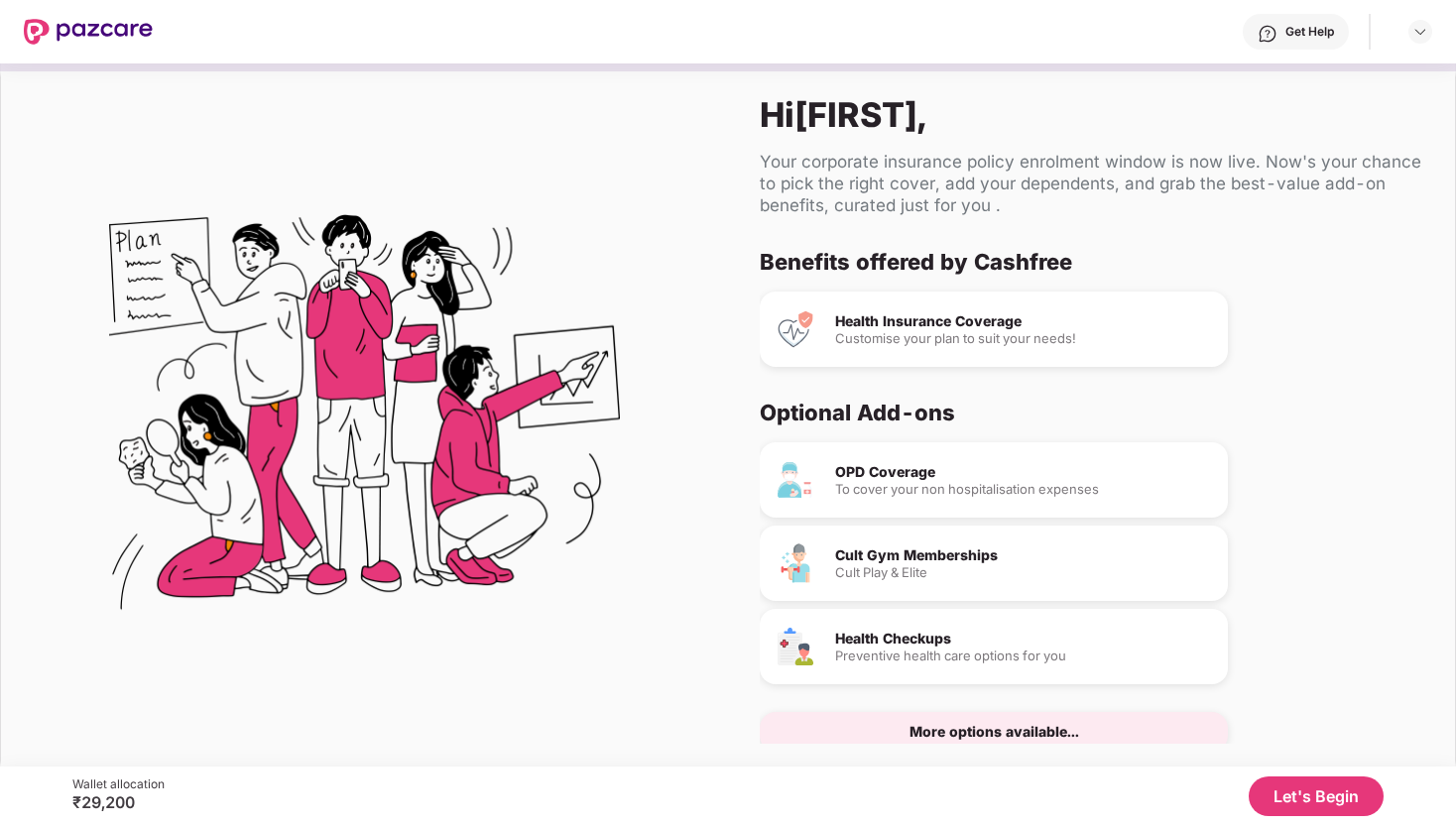 scroll, scrollTop: 10, scrollLeft: 0, axis: vertical 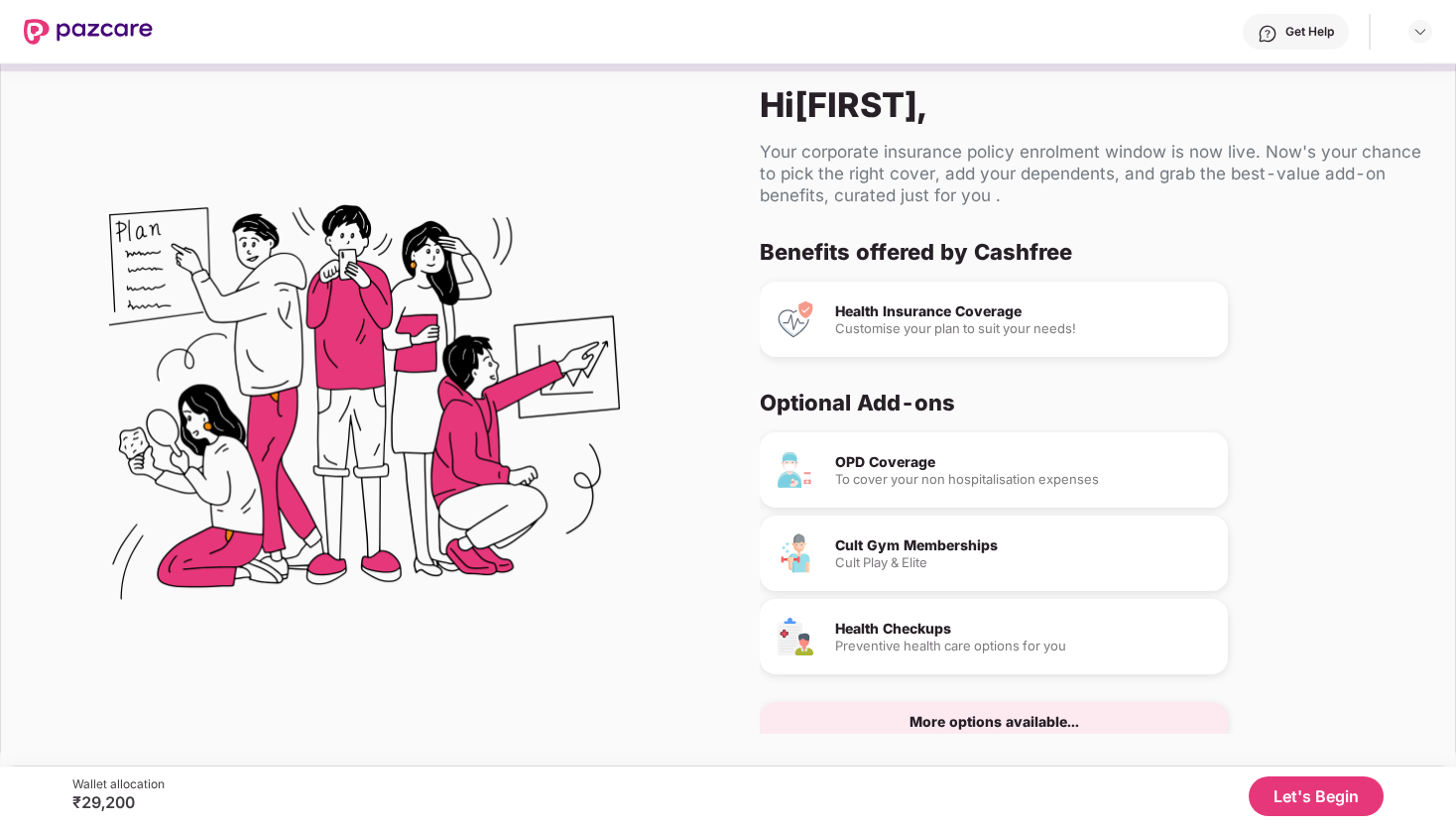 click on "Cult Gym Memberships" at bounding box center [1024, 545] 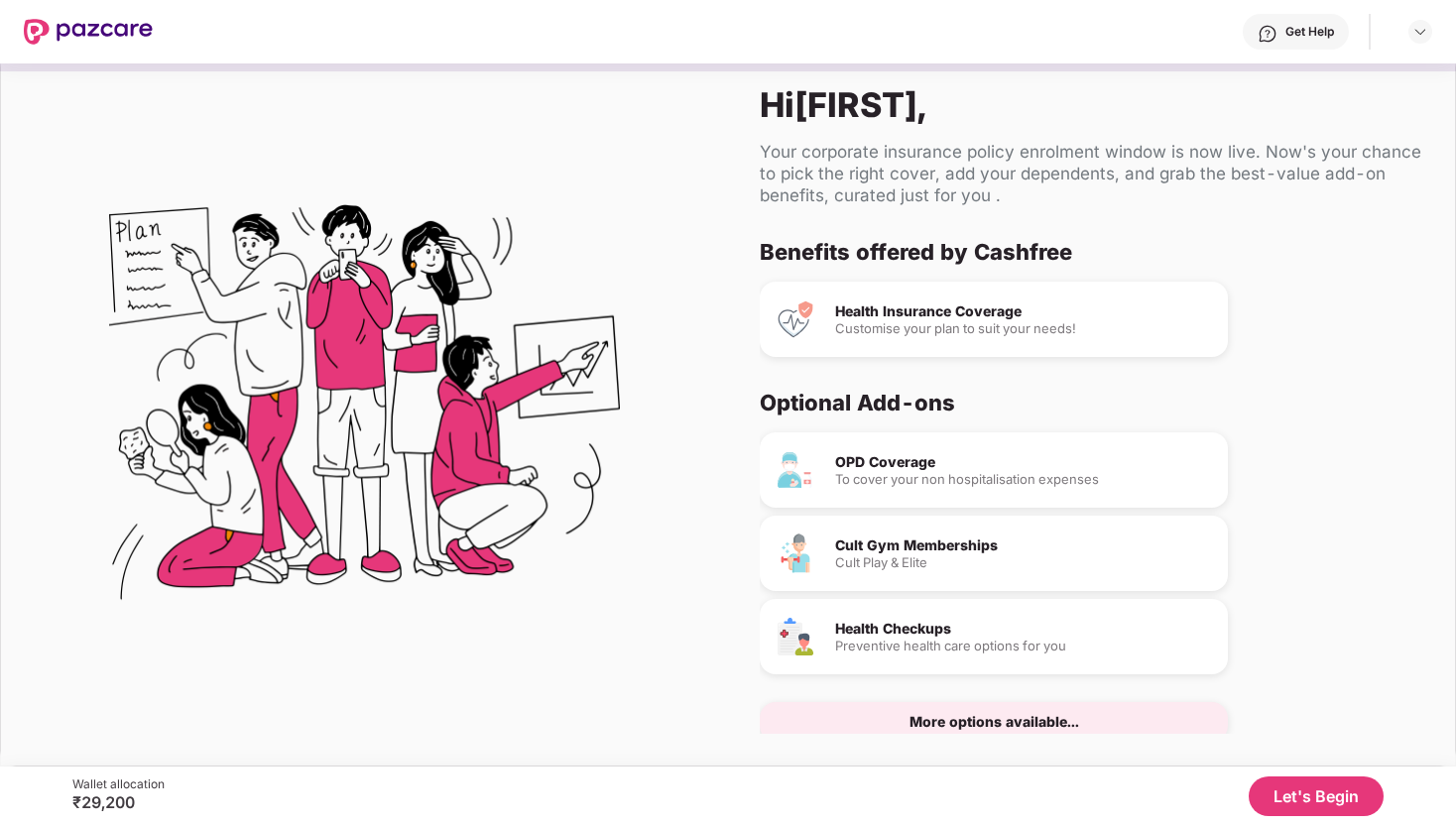 scroll, scrollTop: 40, scrollLeft: 0, axis: vertical 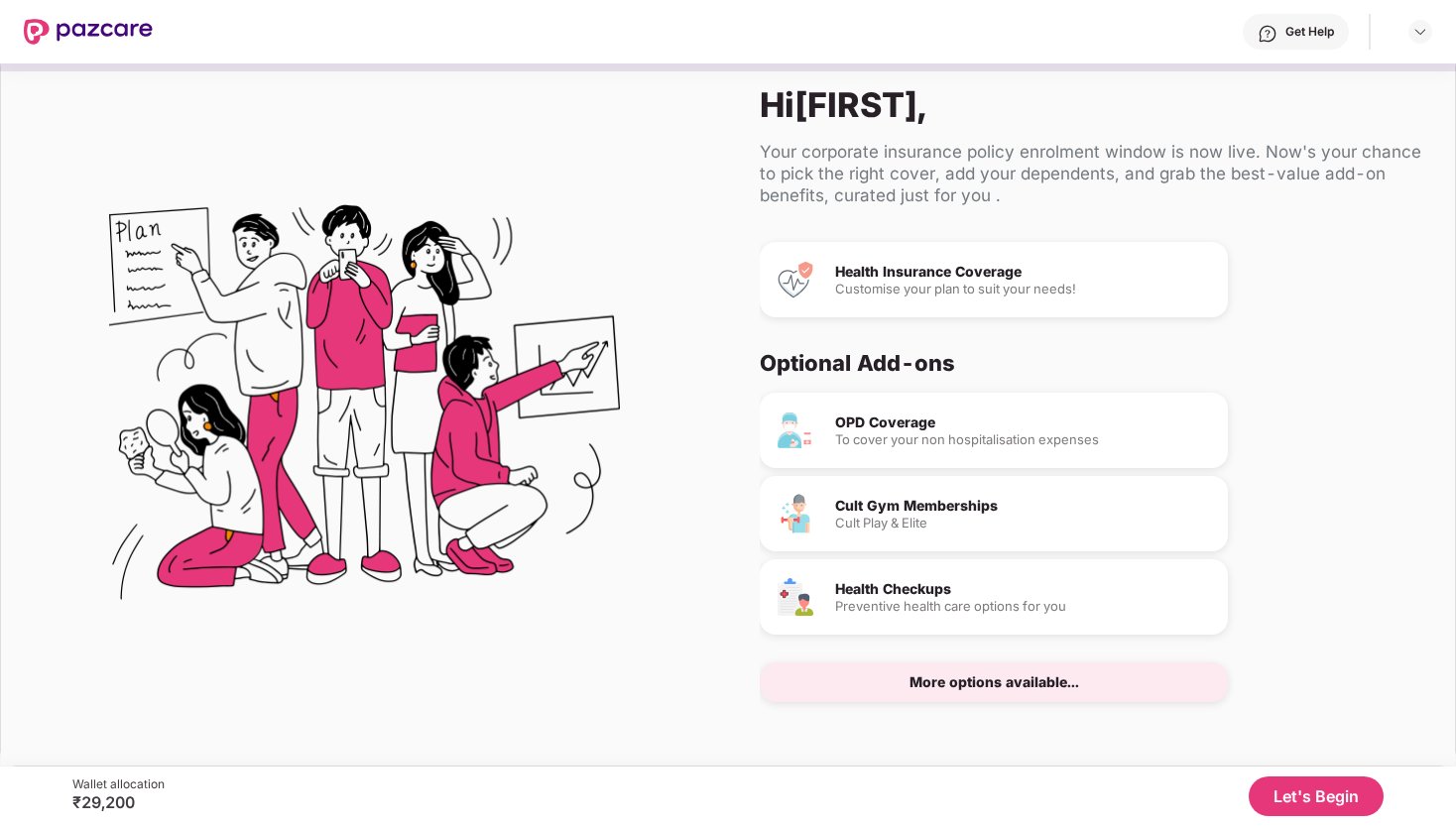 click on "More options available..." at bounding box center (994, 682) 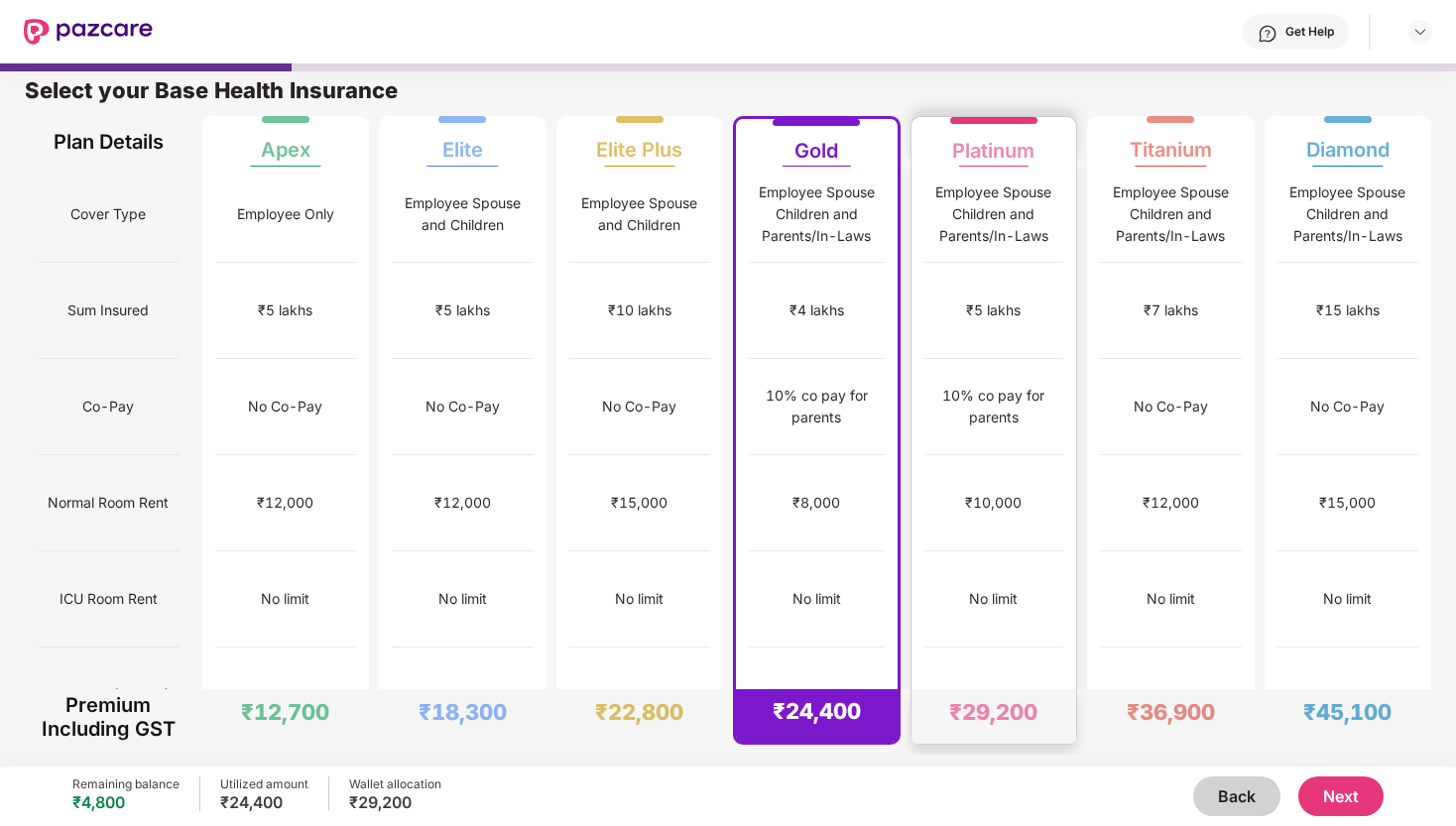 click on "₹5 lakhs" at bounding box center [994, 310] 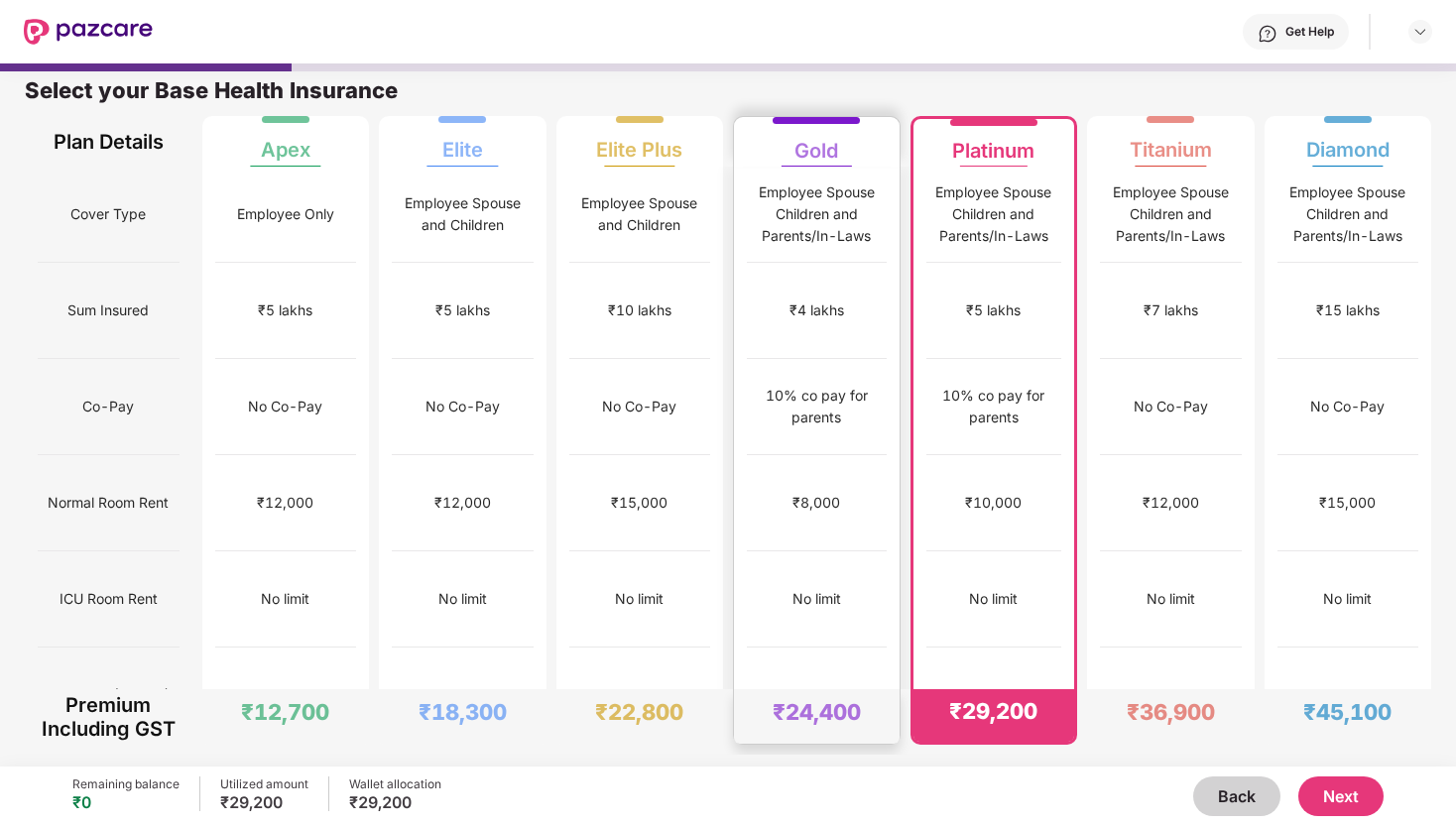 click on "10% co pay for parents" at bounding box center [816, 407] 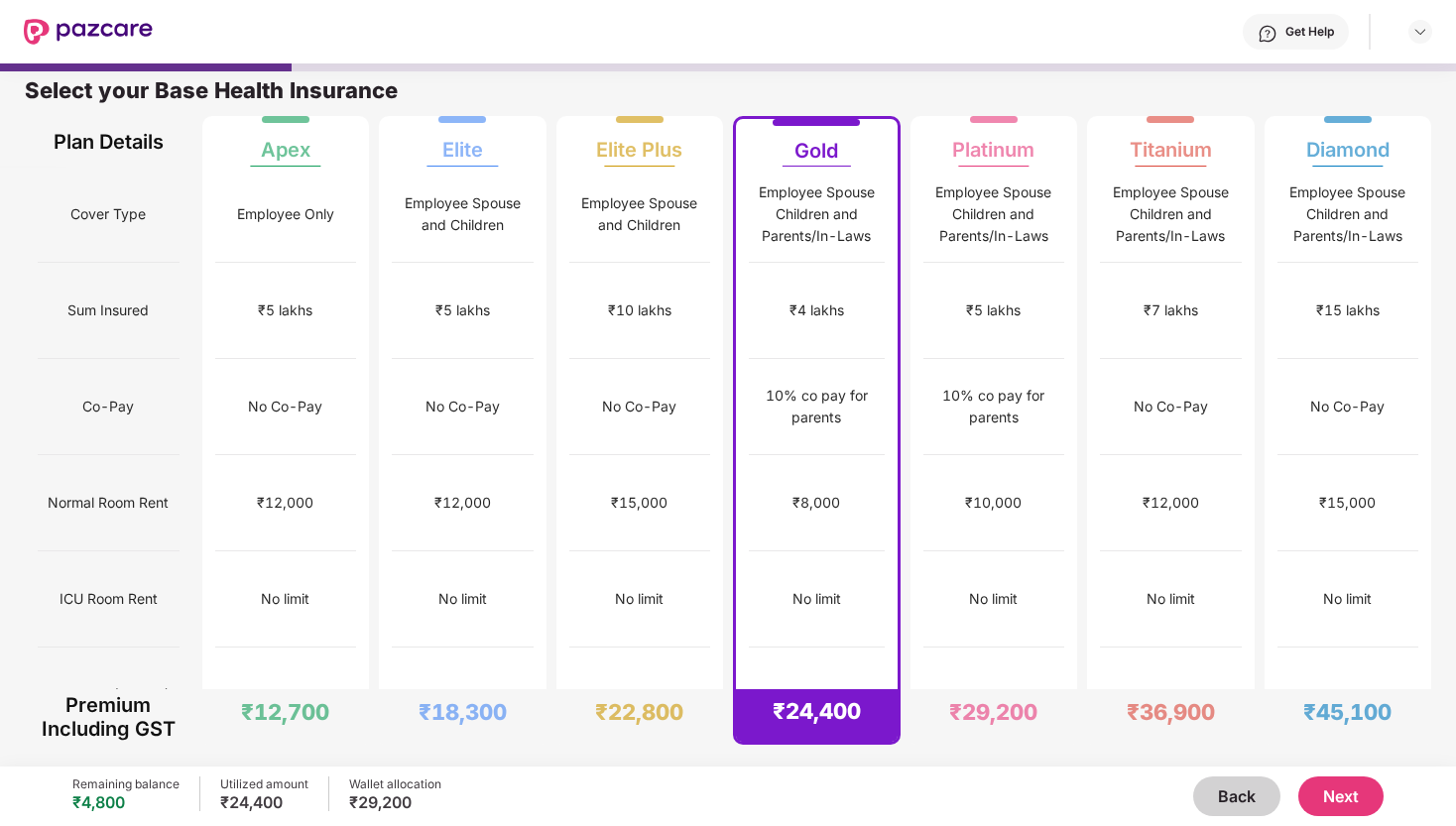 click on "Next" at bounding box center (1341, 796) 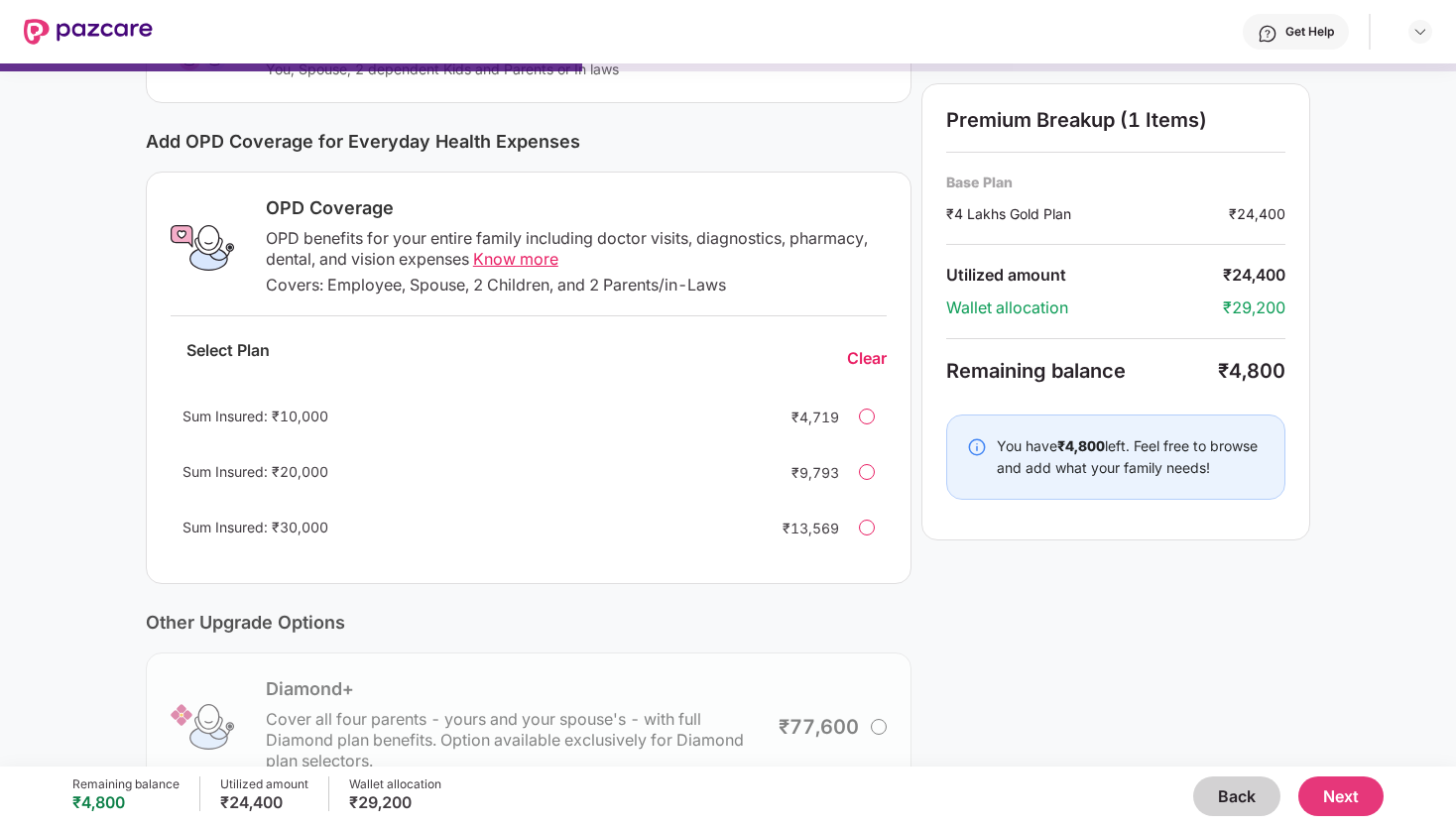 scroll, scrollTop: 202, scrollLeft: 0, axis: vertical 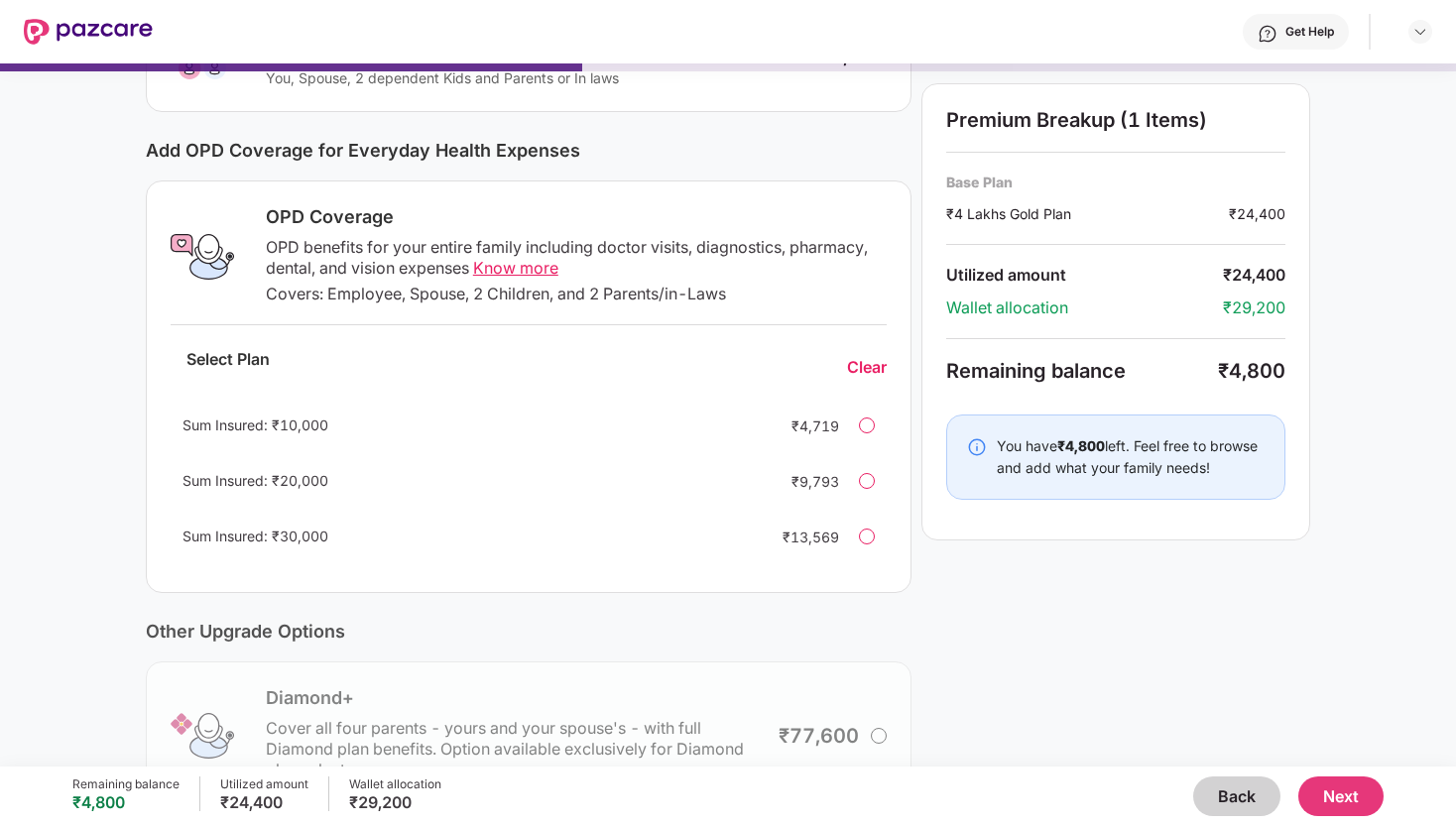 click on "Clear" at bounding box center (867, 367) 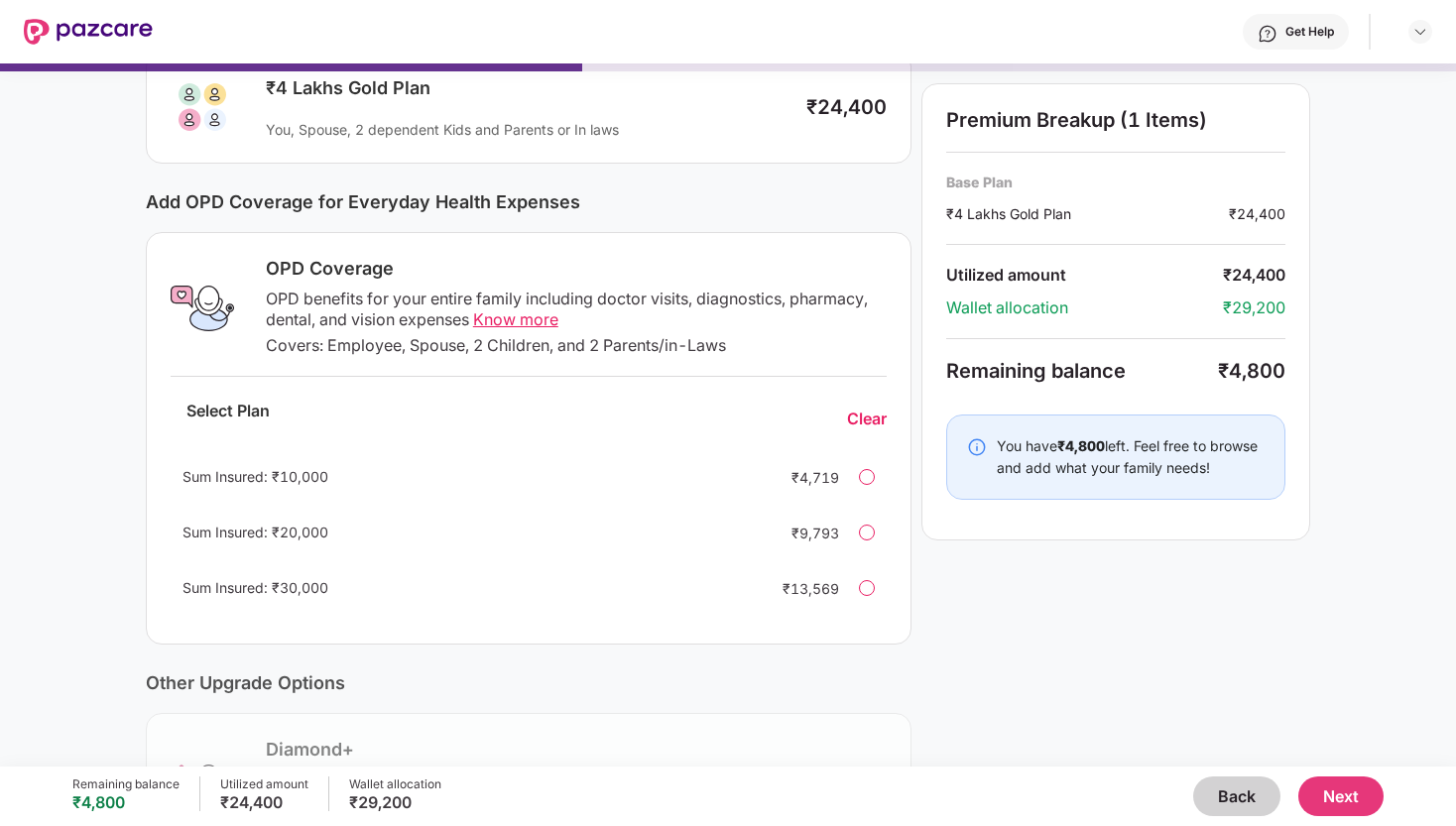 scroll, scrollTop: 412, scrollLeft: 0, axis: vertical 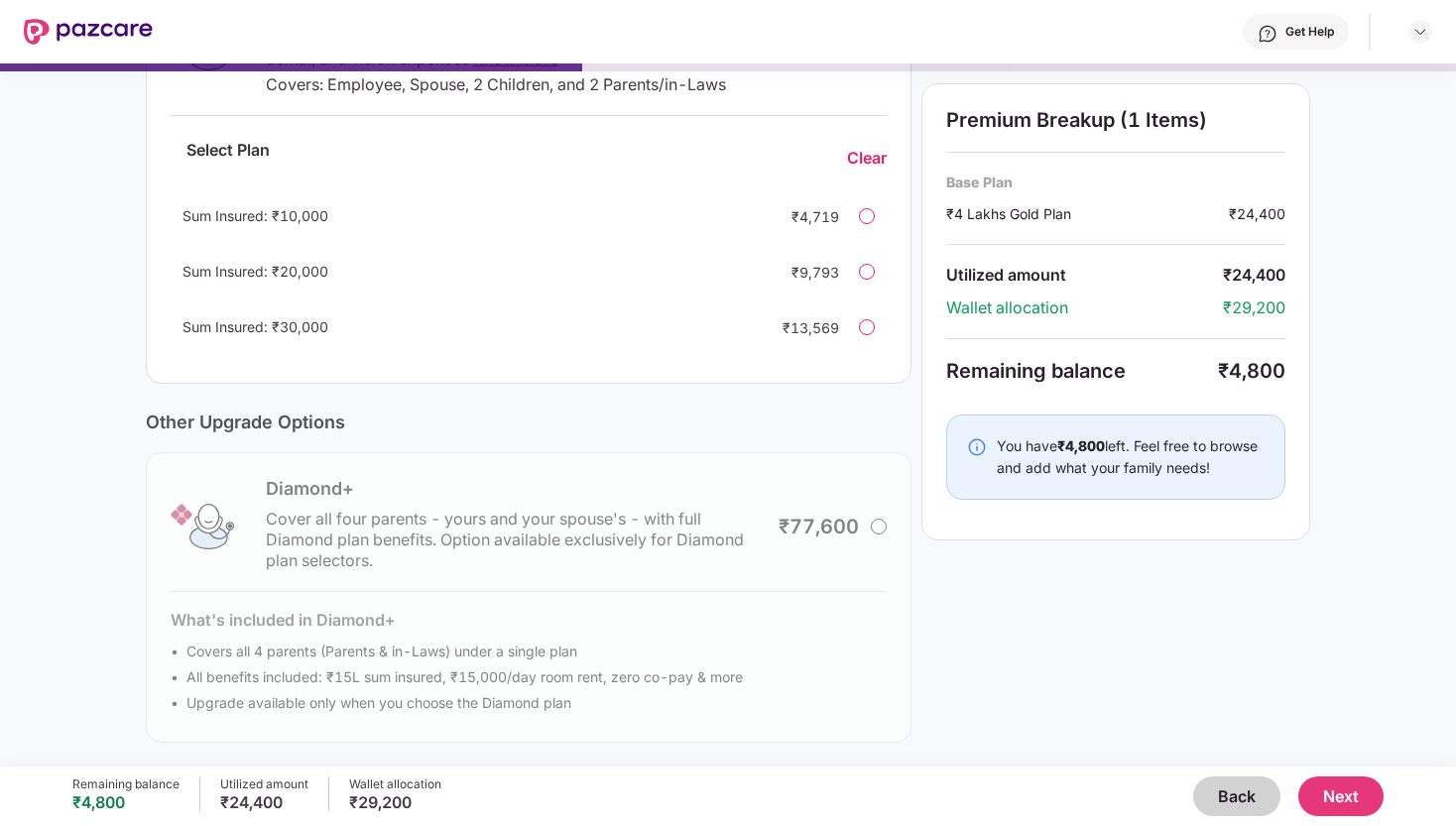 click on "Next" at bounding box center [1341, 796] 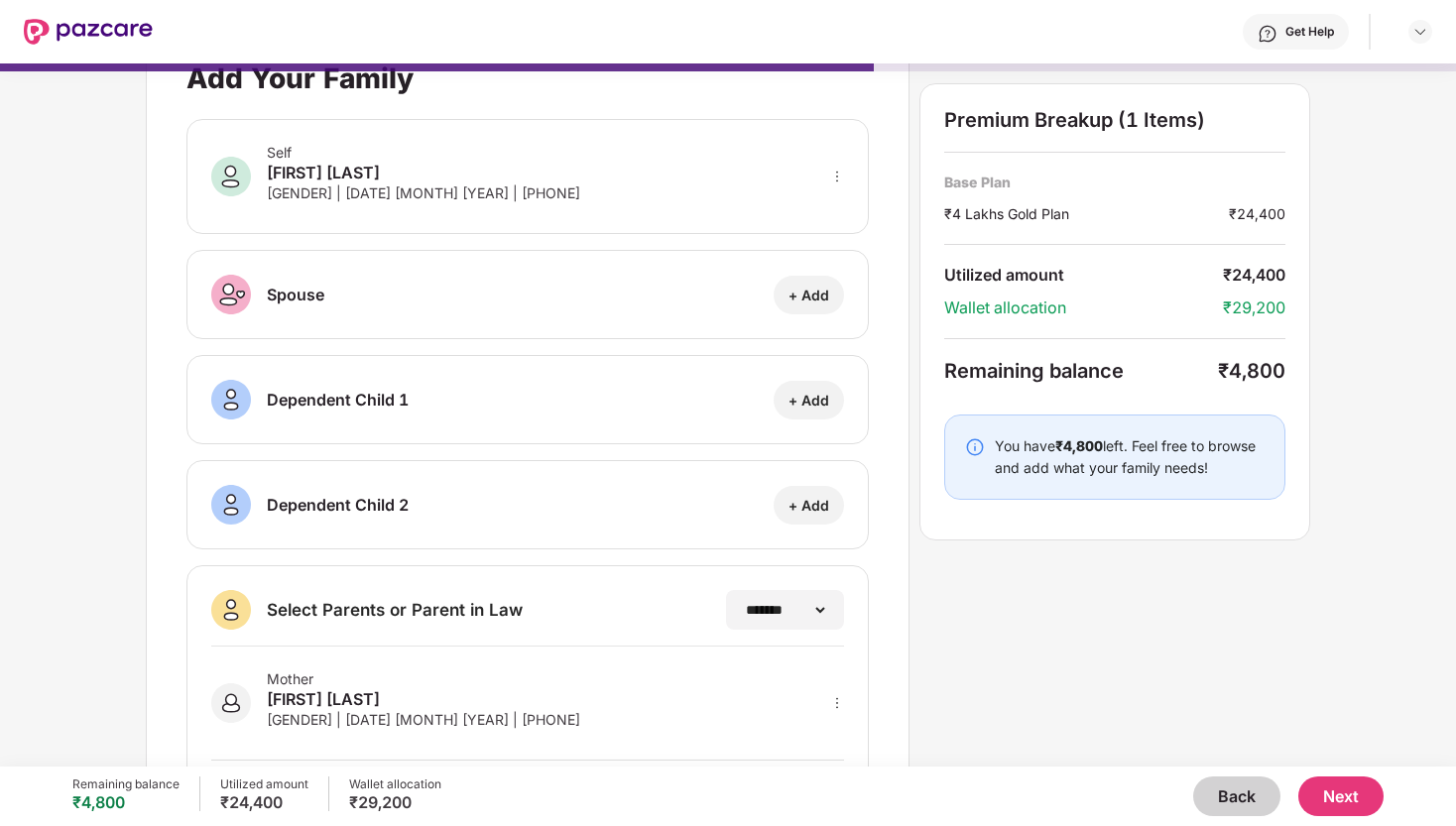 scroll, scrollTop: 204, scrollLeft: 0, axis: vertical 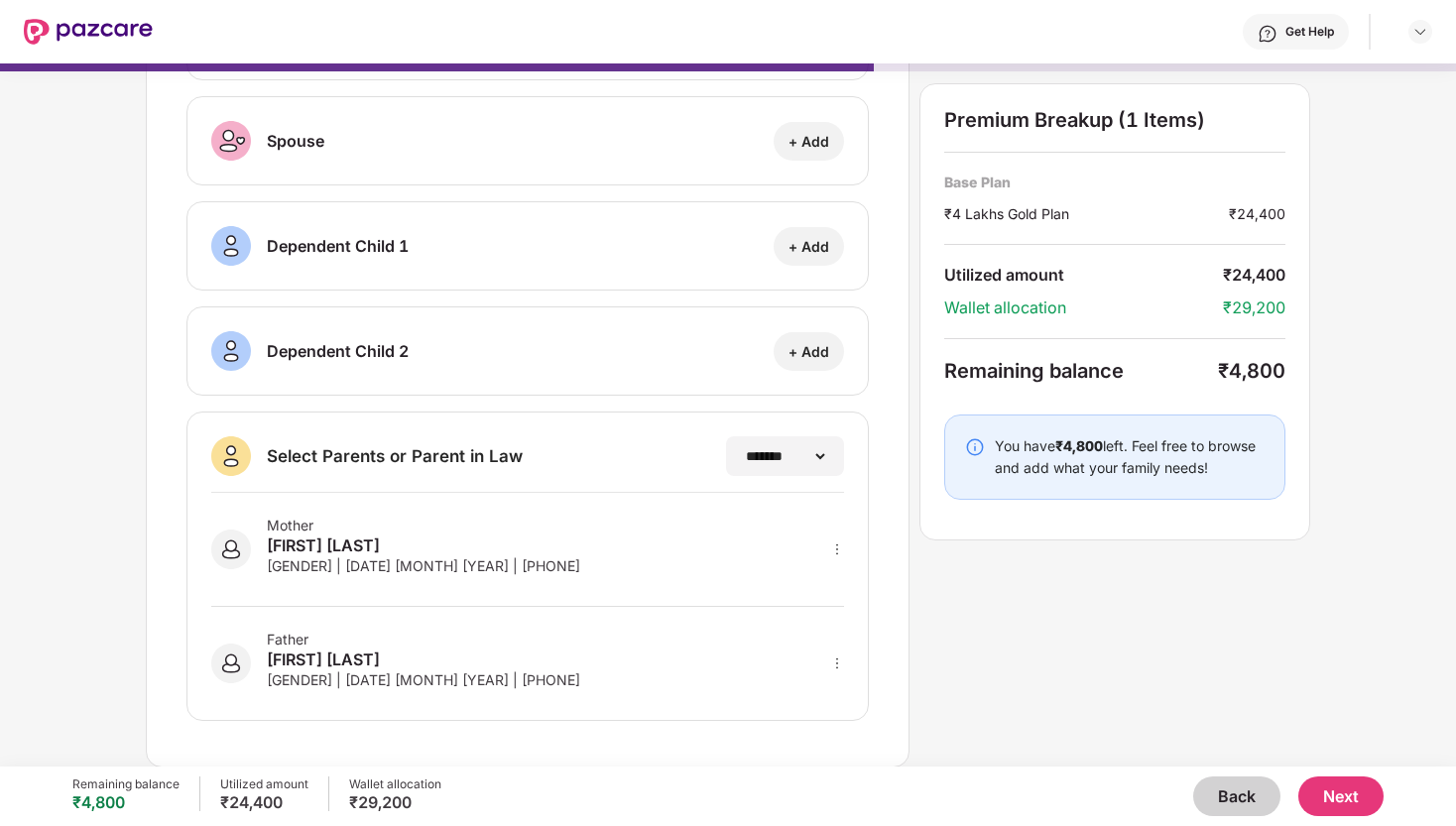click on "Mother [FIRST] [LAST] [GENDER] | [DATE] [MONTH] [YEAR] | [PHONE]" at bounding box center (528, 549) 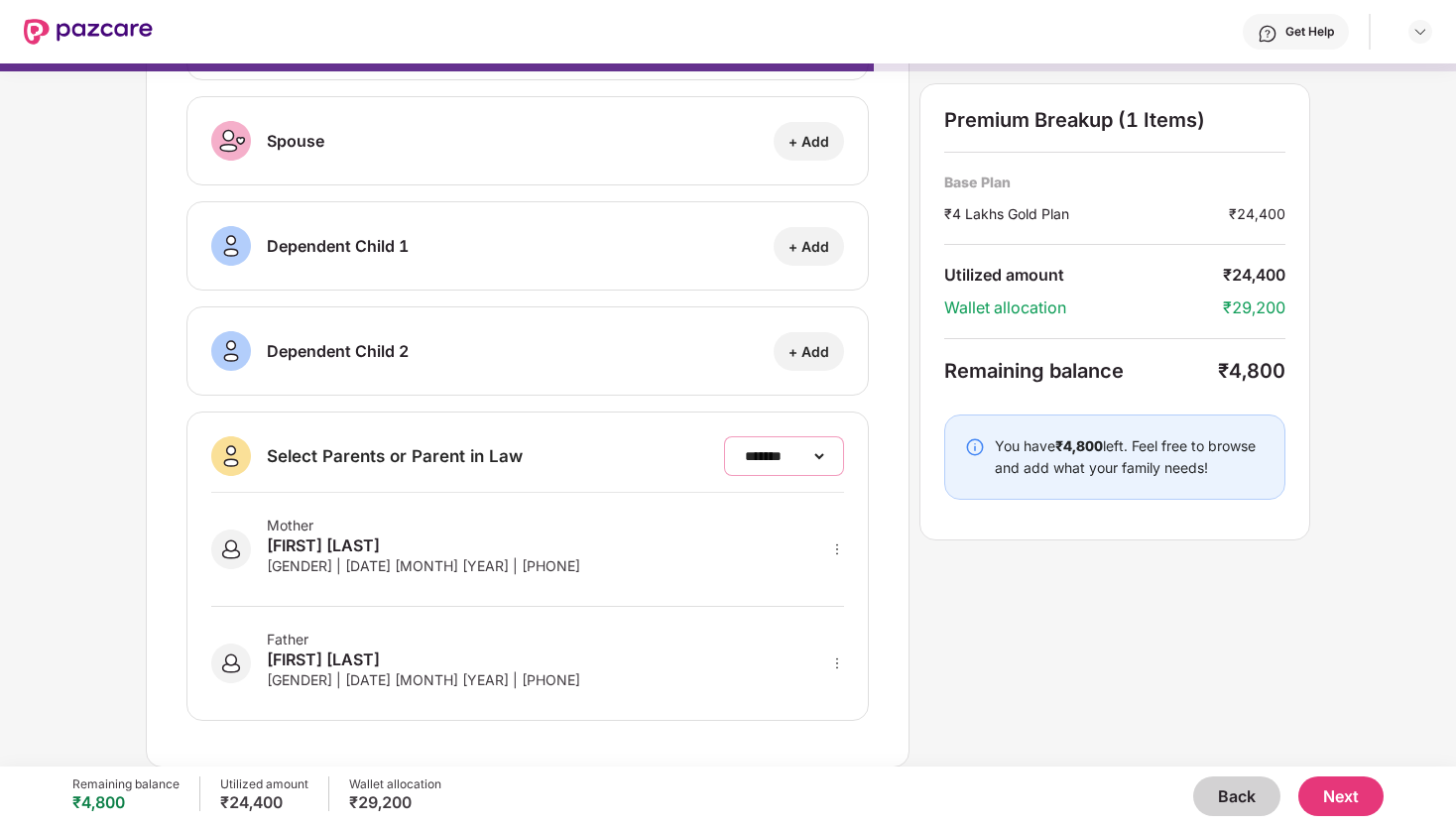 click on "**********" at bounding box center (784, 456) 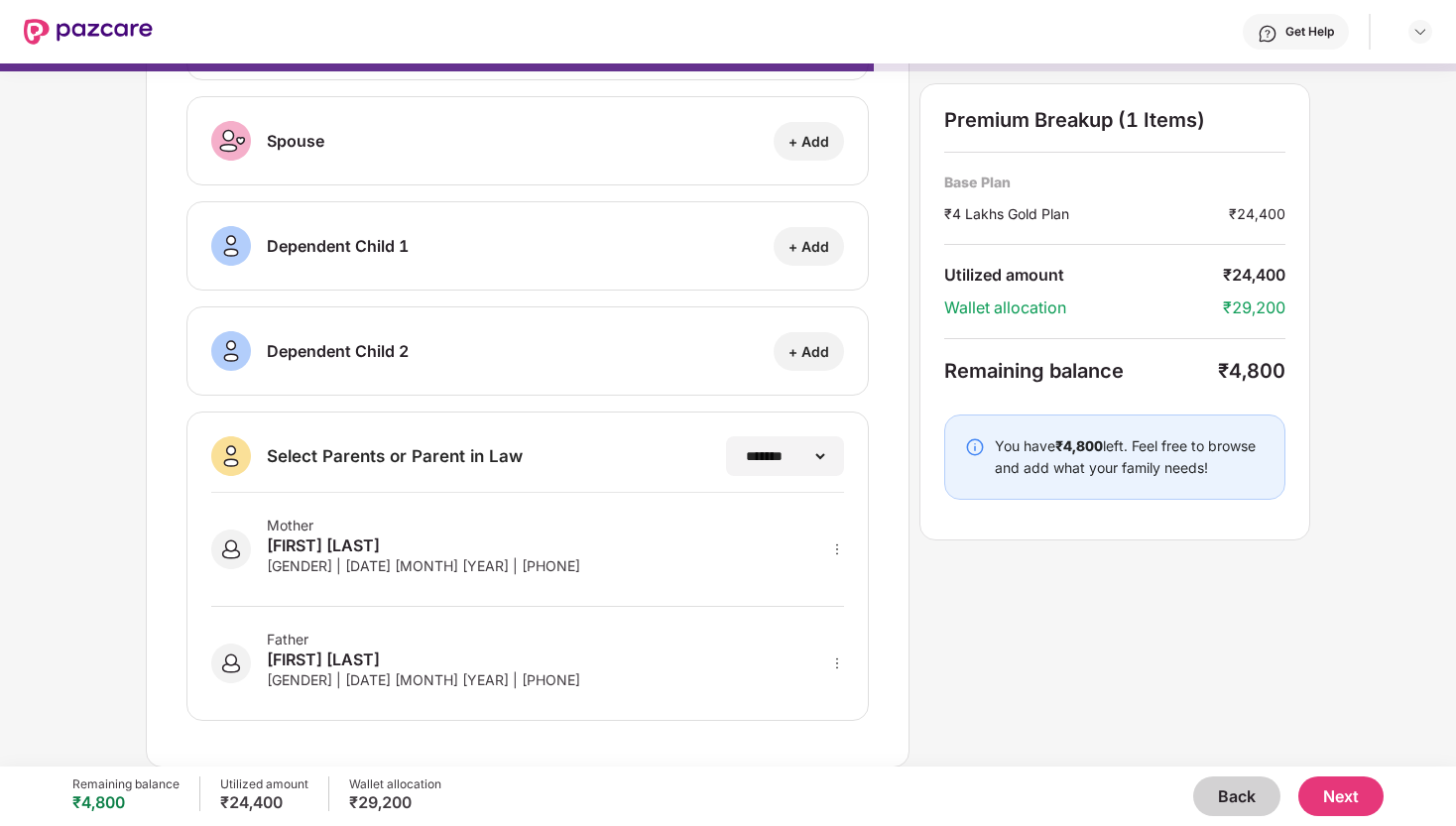 click on "**********" at bounding box center [728, 322] 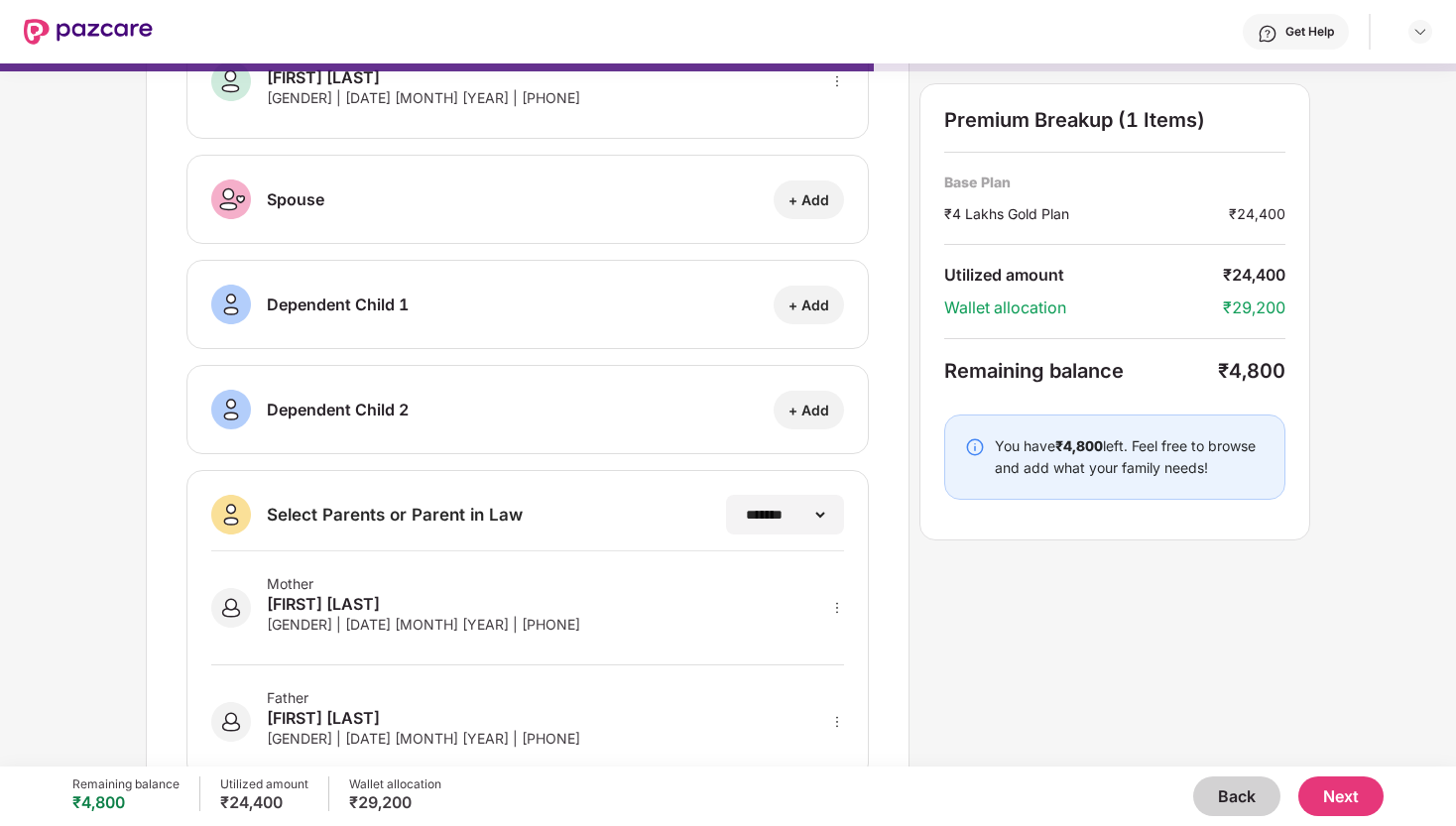 scroll, scrollTop: 204, scrollLeft: 0, axis: vertical 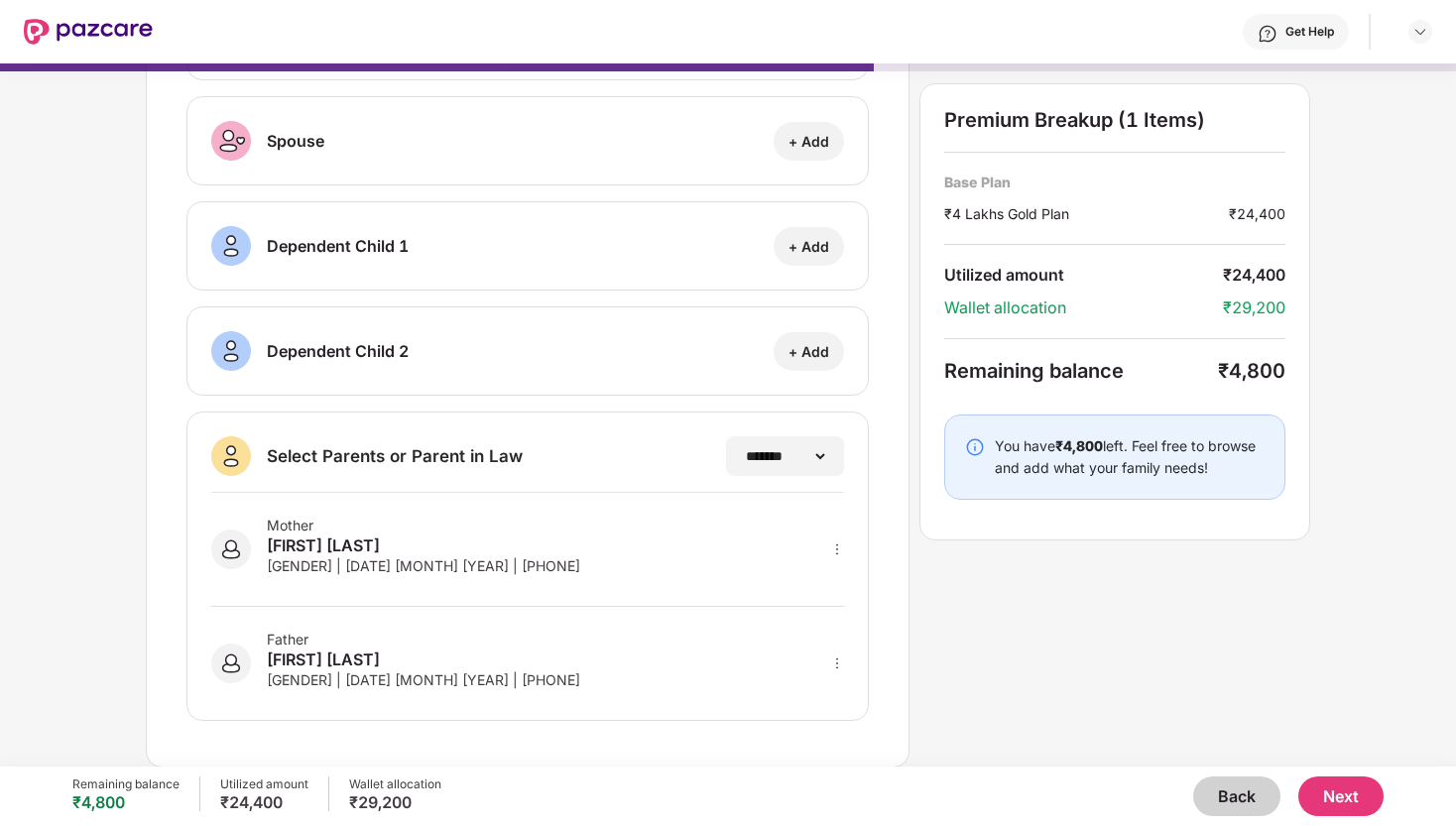 click on "Next" at bounding box center [1341, 796] 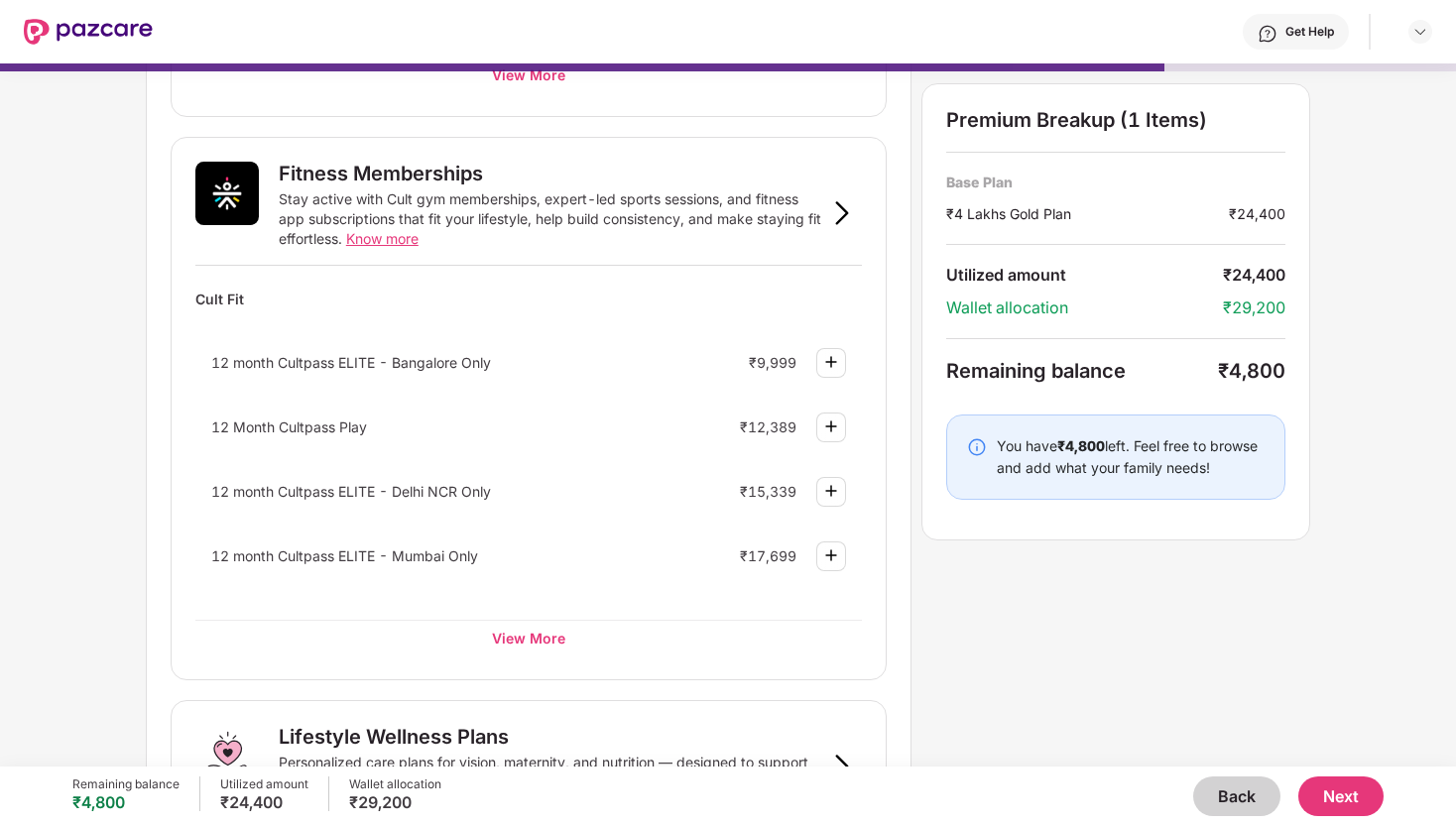 scroll, scrollTop: 692, scrollLeft: 0, axis: vertical 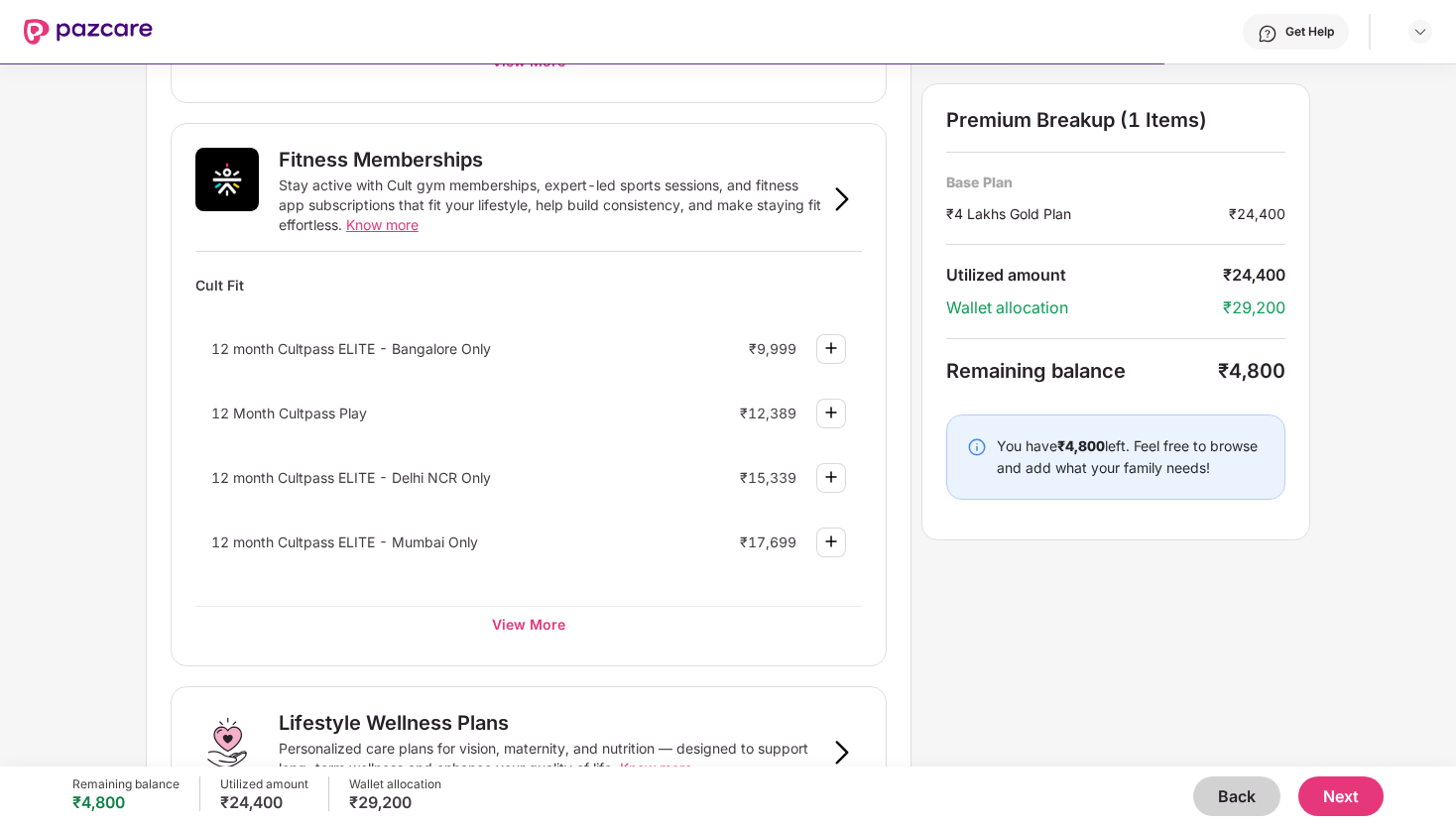 click at bounding box center (831, 348) 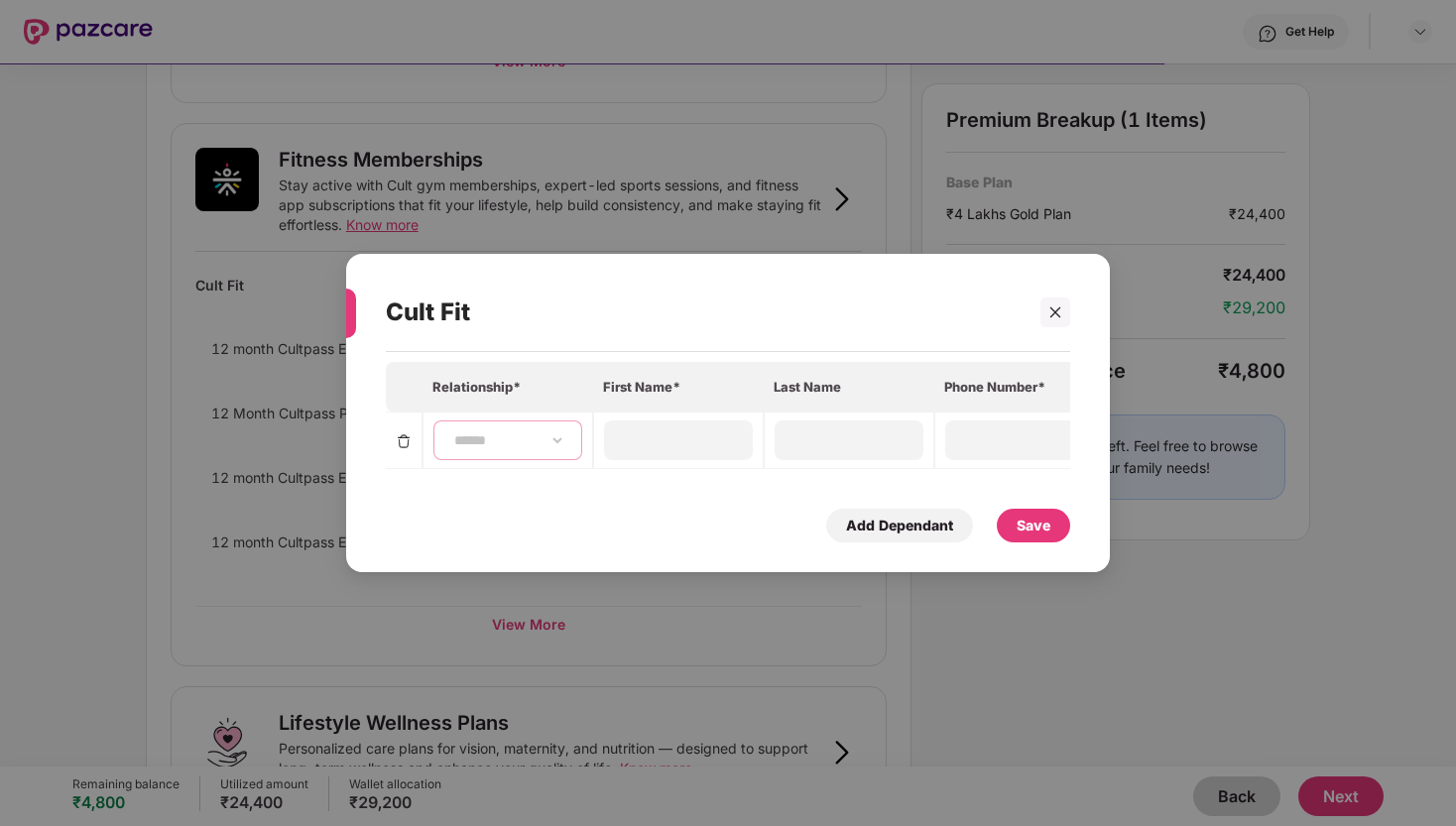 click on "**********" at bounding box center [508, 440] 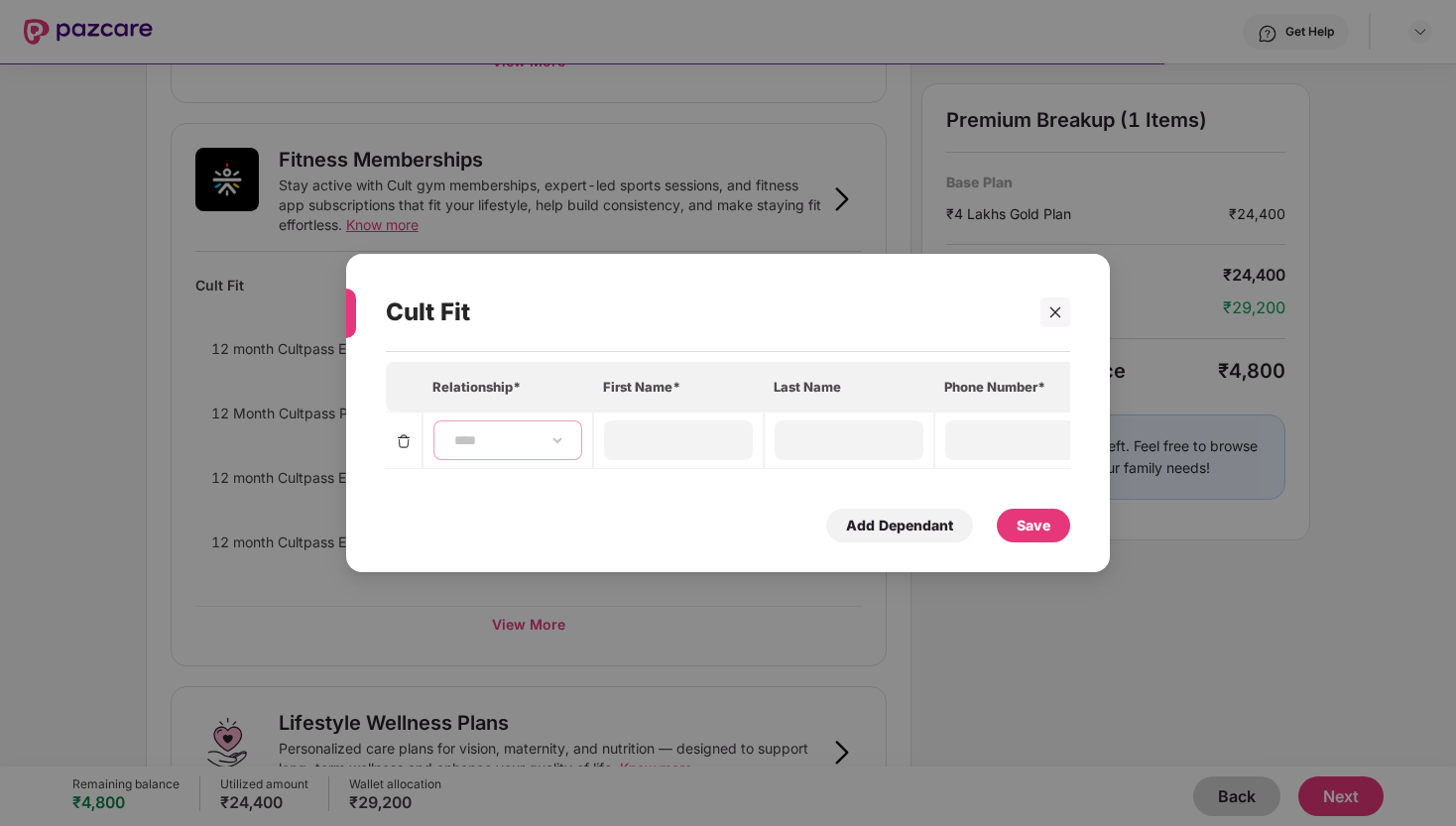 type on "*********" 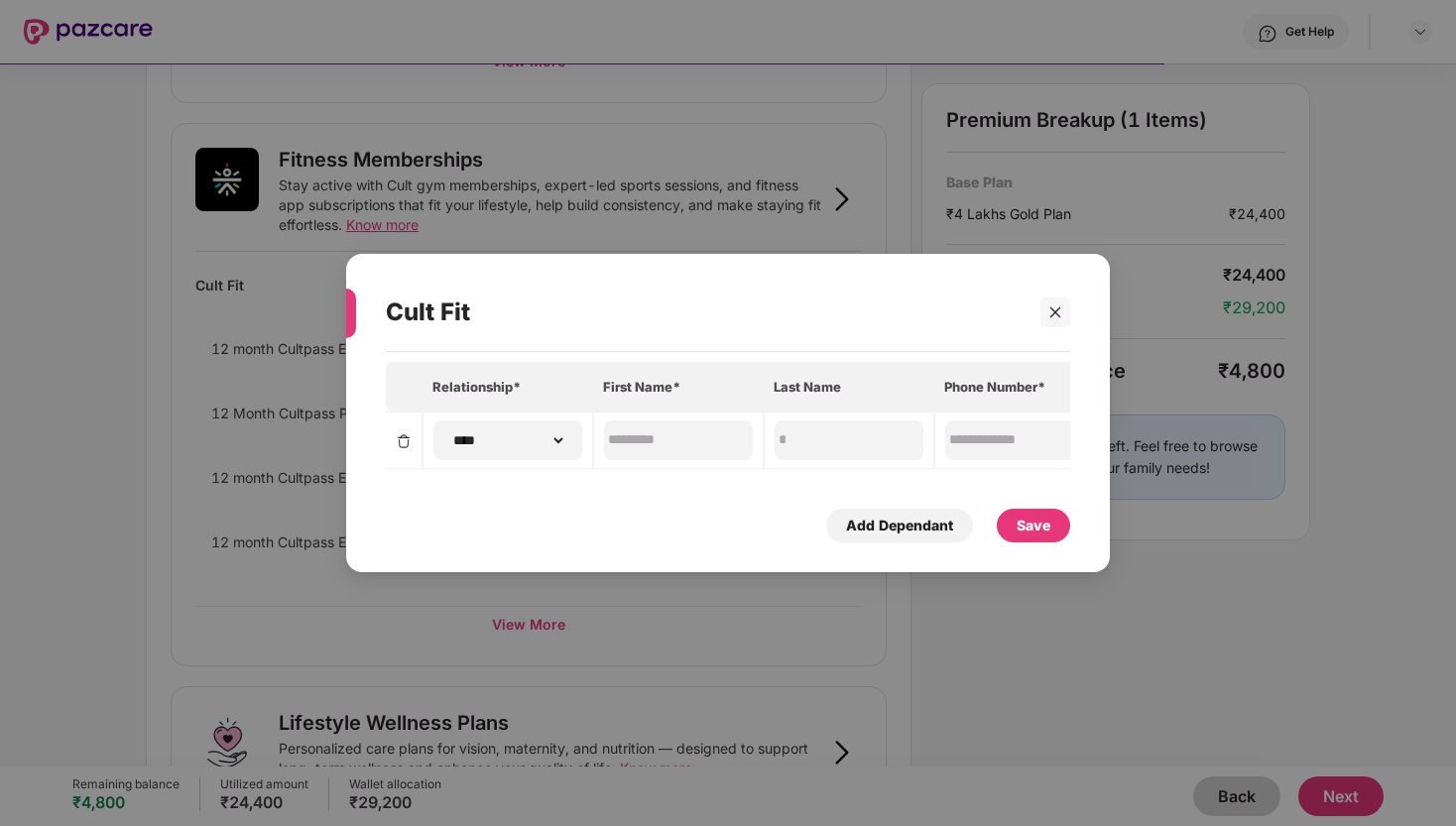 click on "Save" at bounding box center (1033, 526) 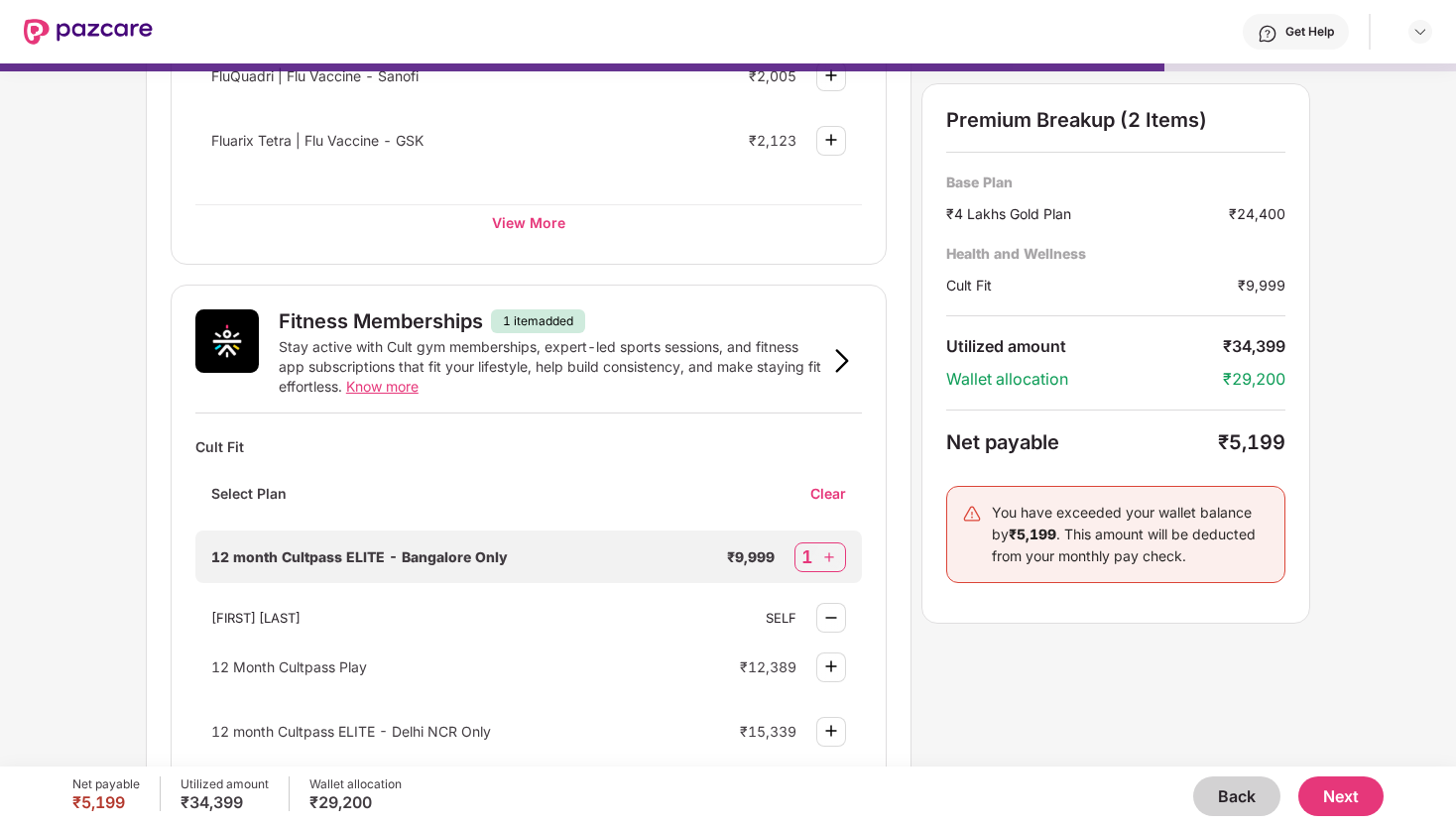 scroll, scrollTop: 609, scrollLeft: 0, axis: vertical 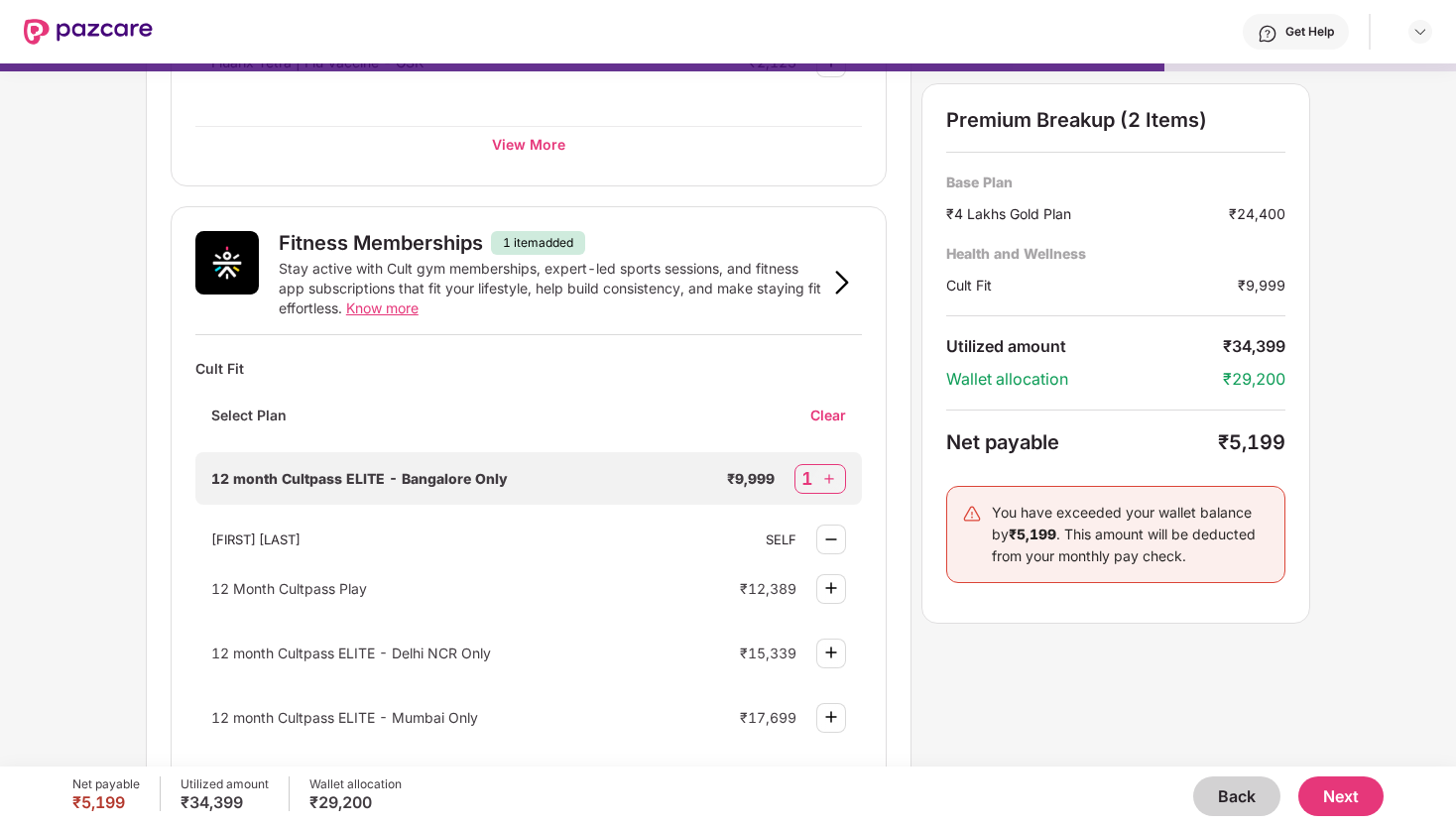 click on "Next" at bounding box center (1341, 796) 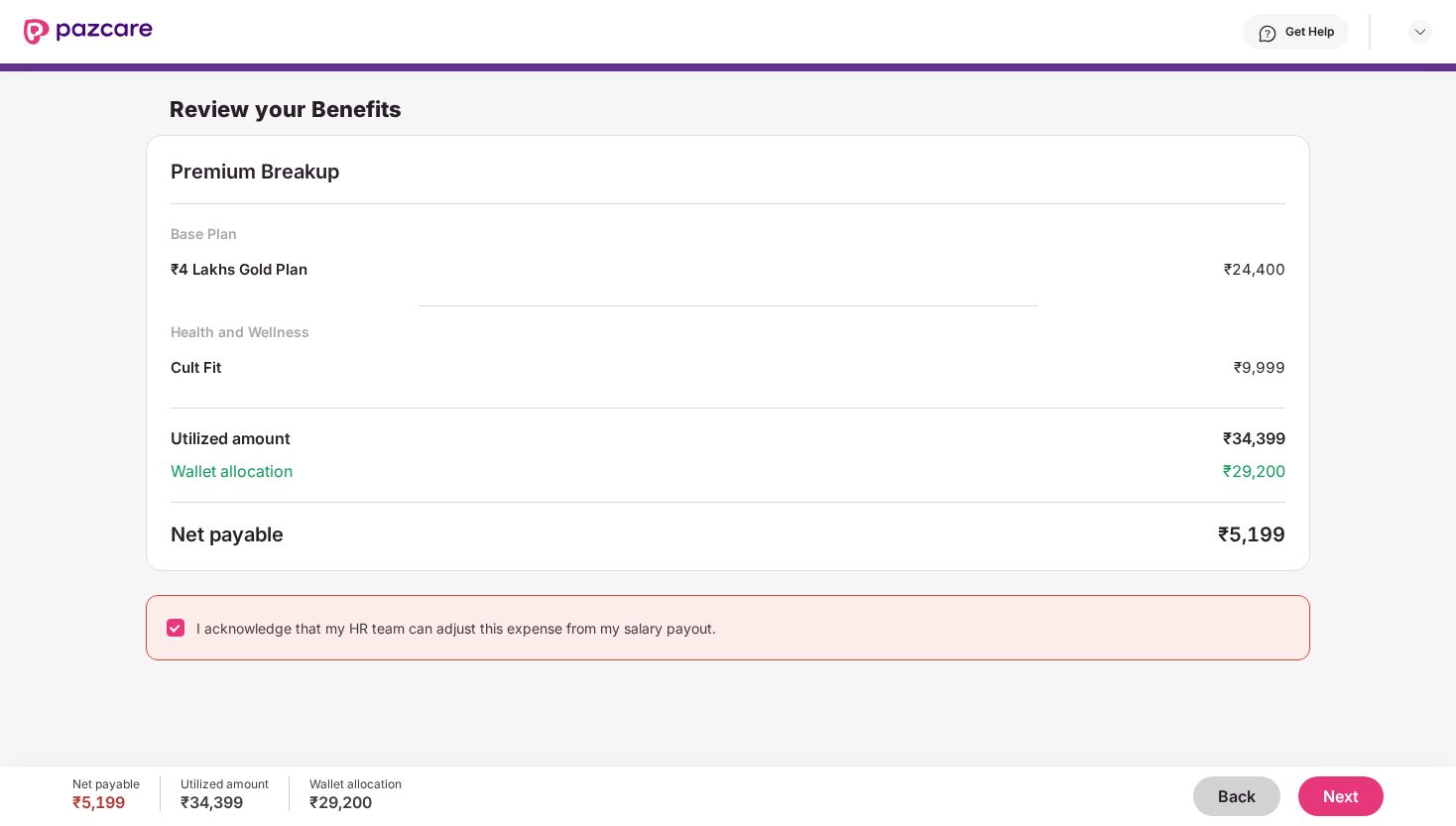 click on "Next" at bounding box center (1341, 796) 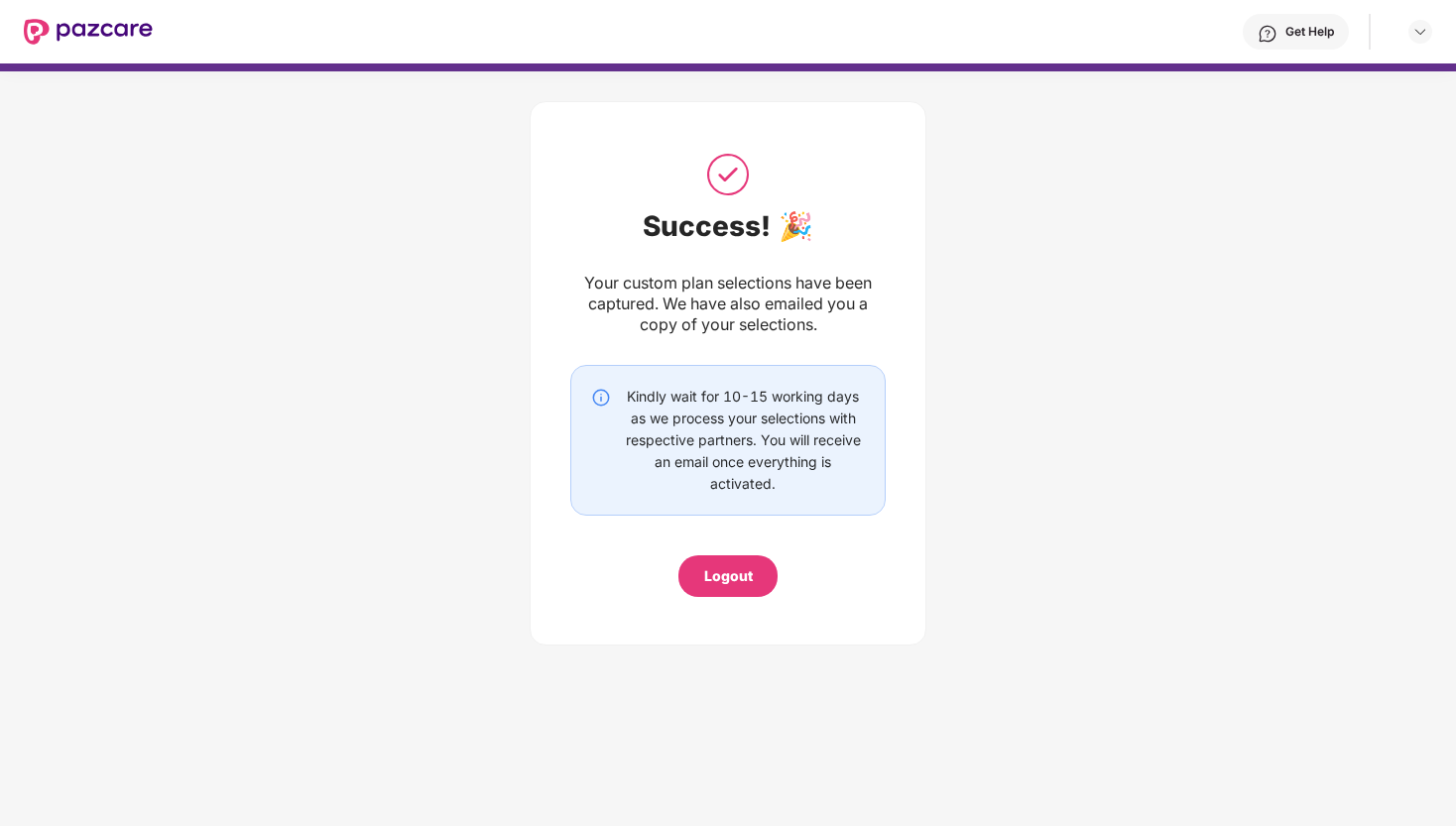 click on "Logout" at bounding box center [728, 576] 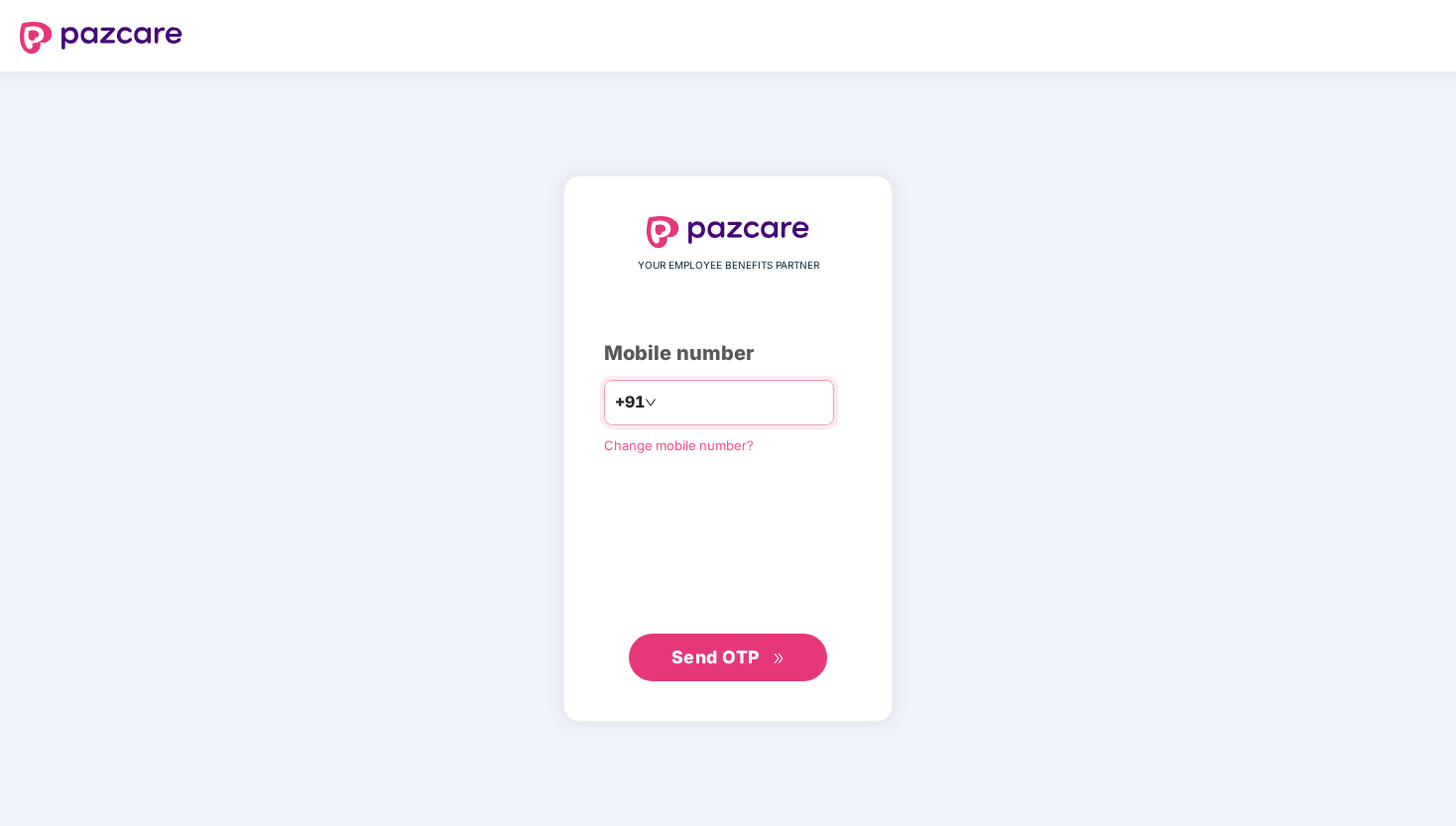 click at bounding box center (742, 403) 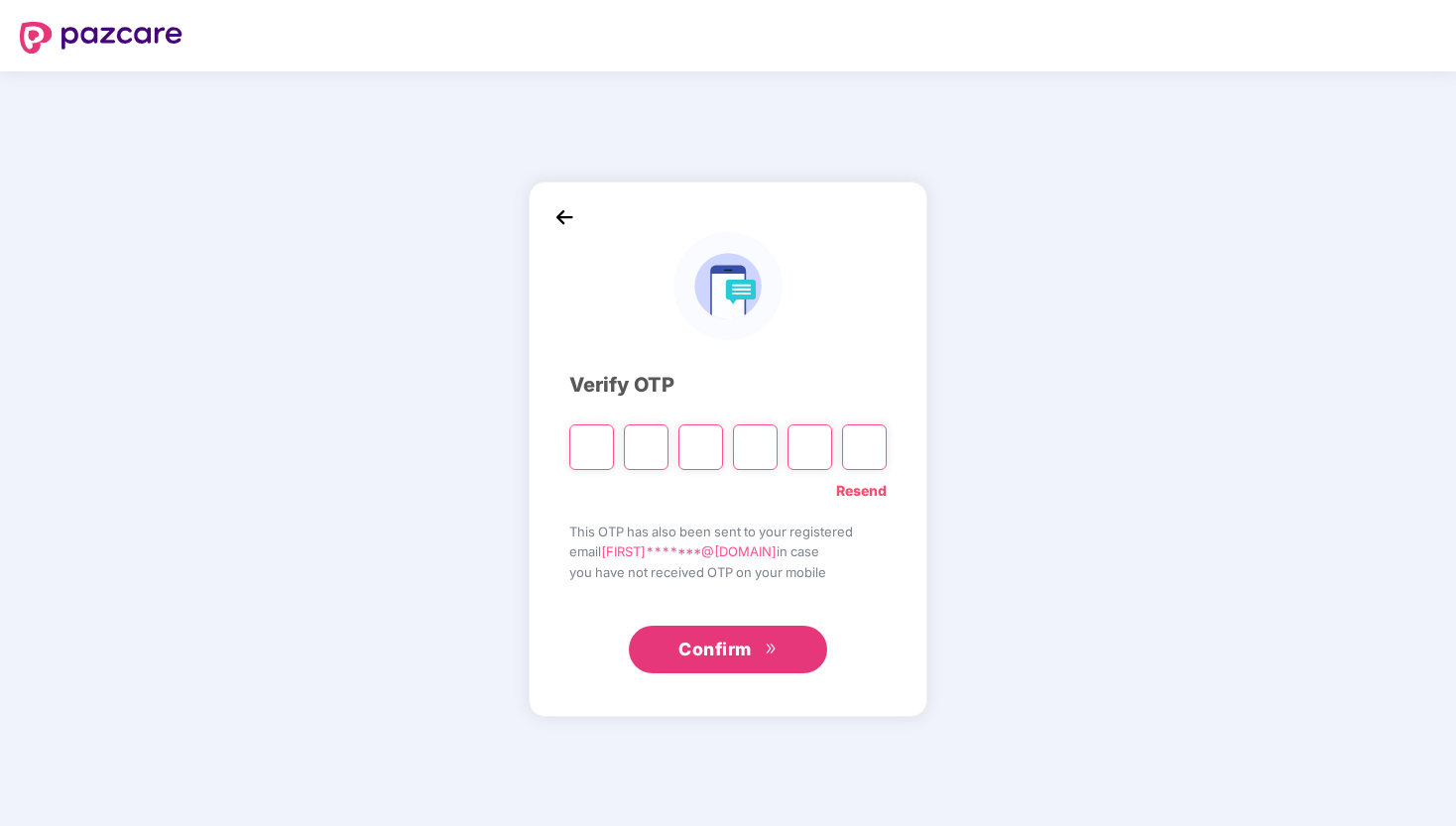 type on "*" 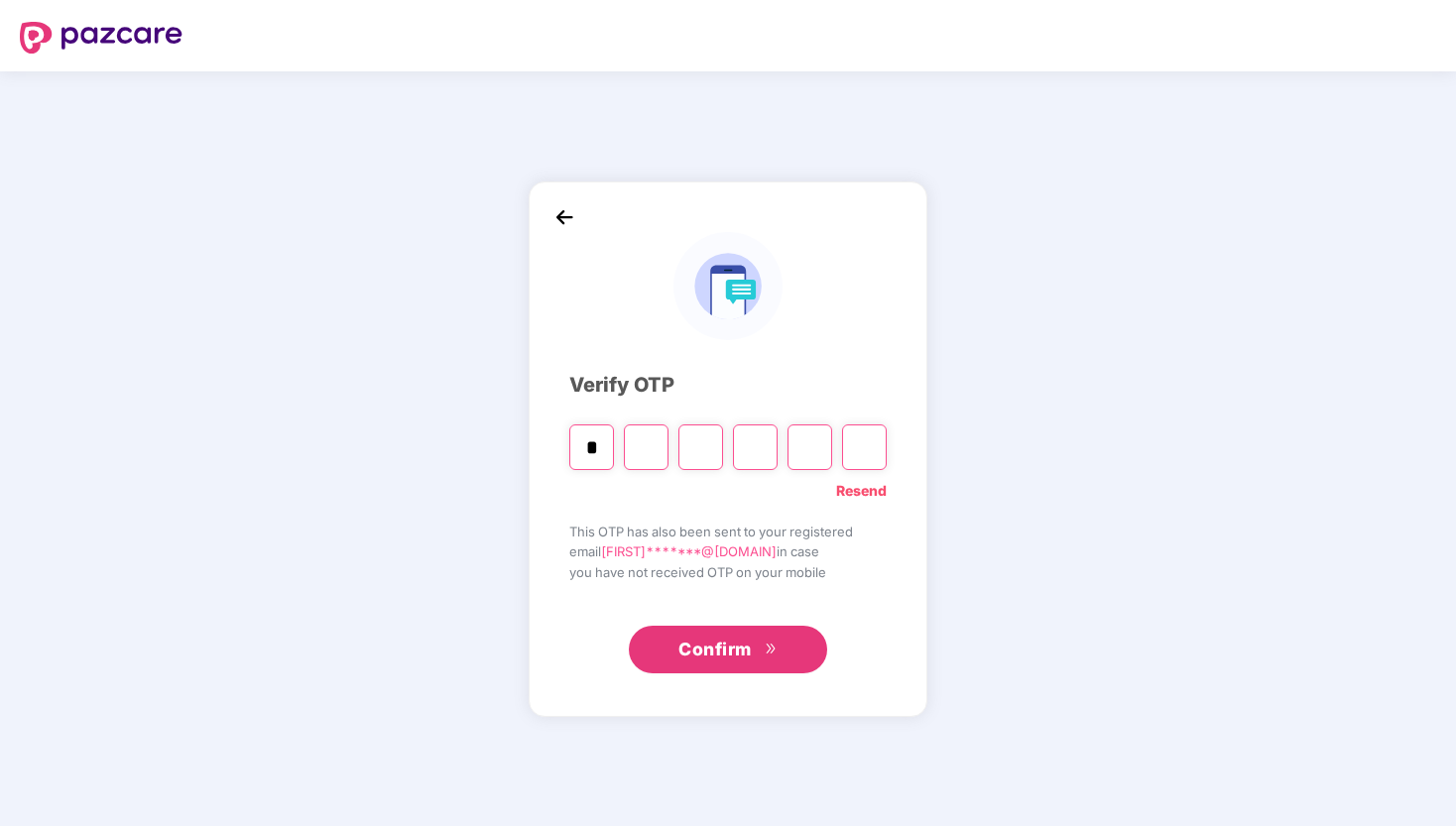 type on "*" 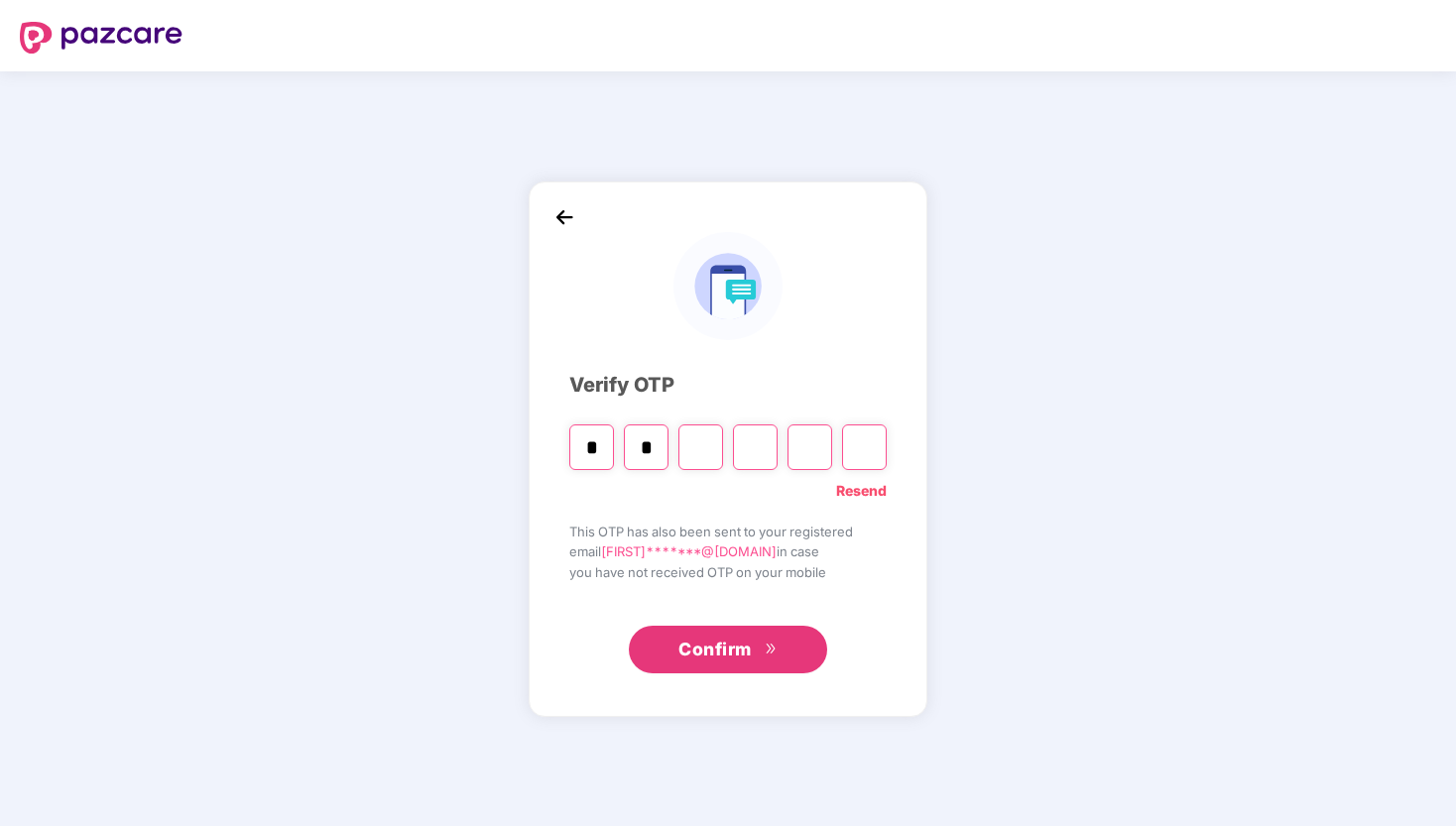 type on "*" 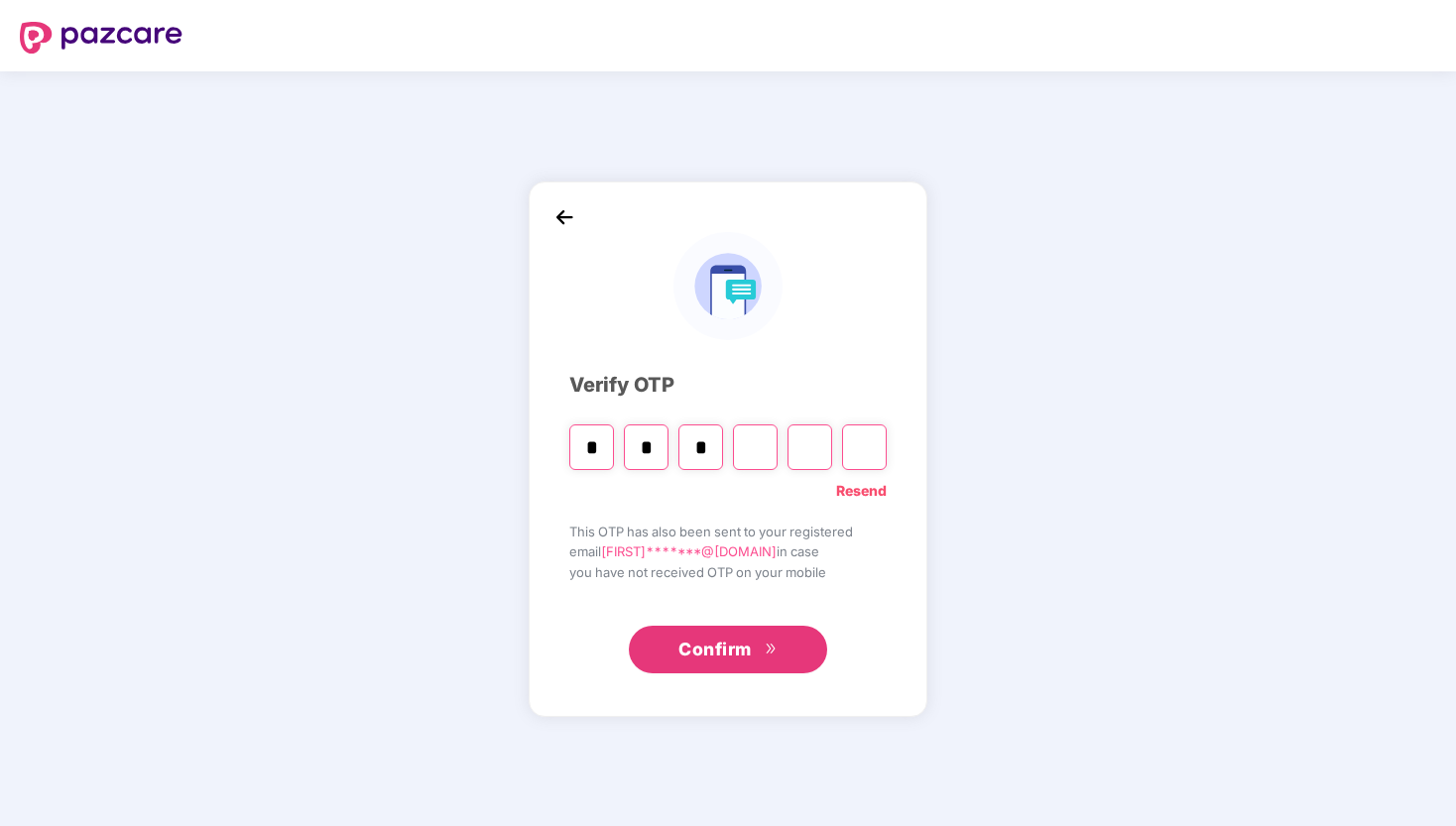 type on "*" 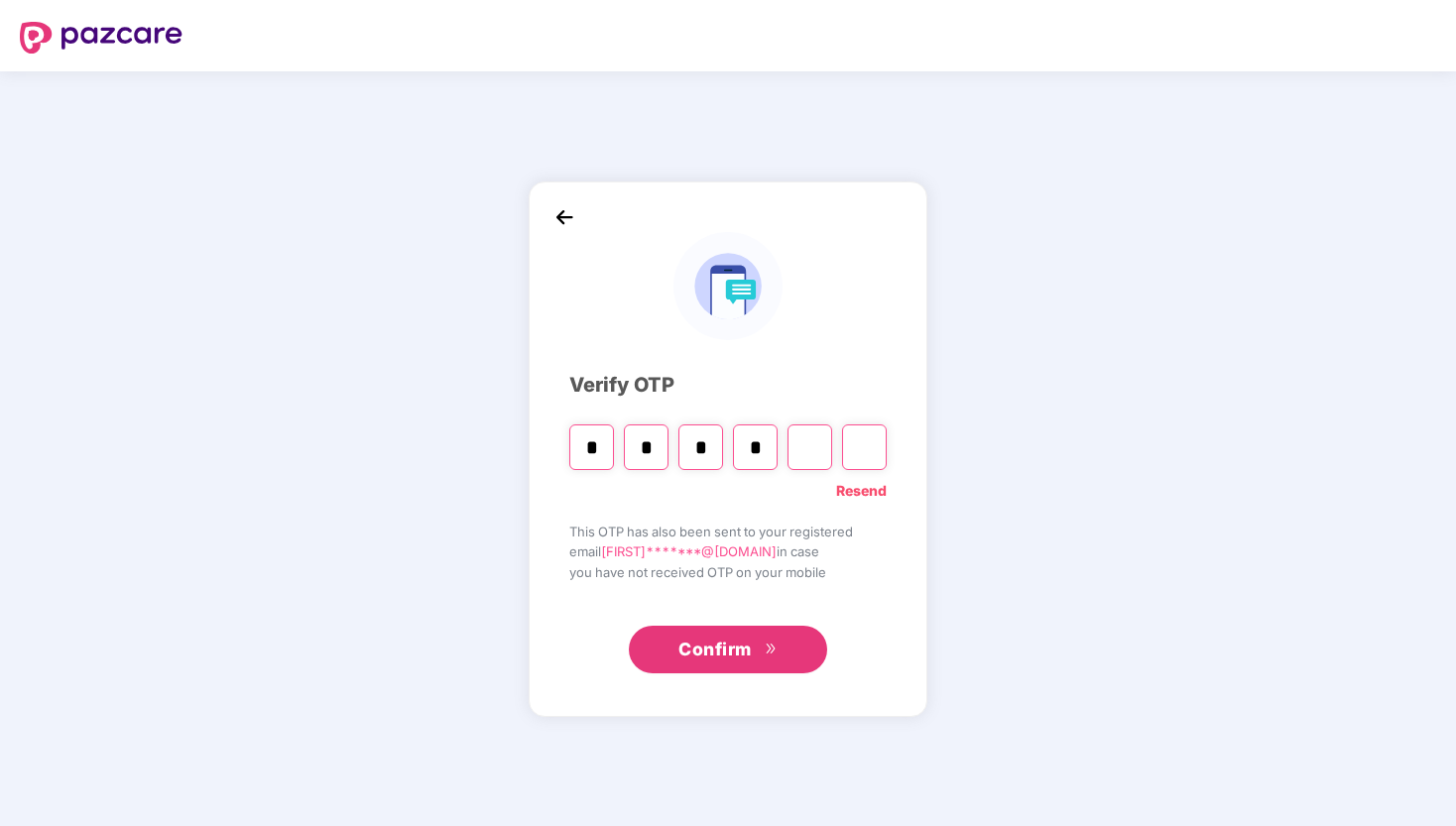 type on "*" 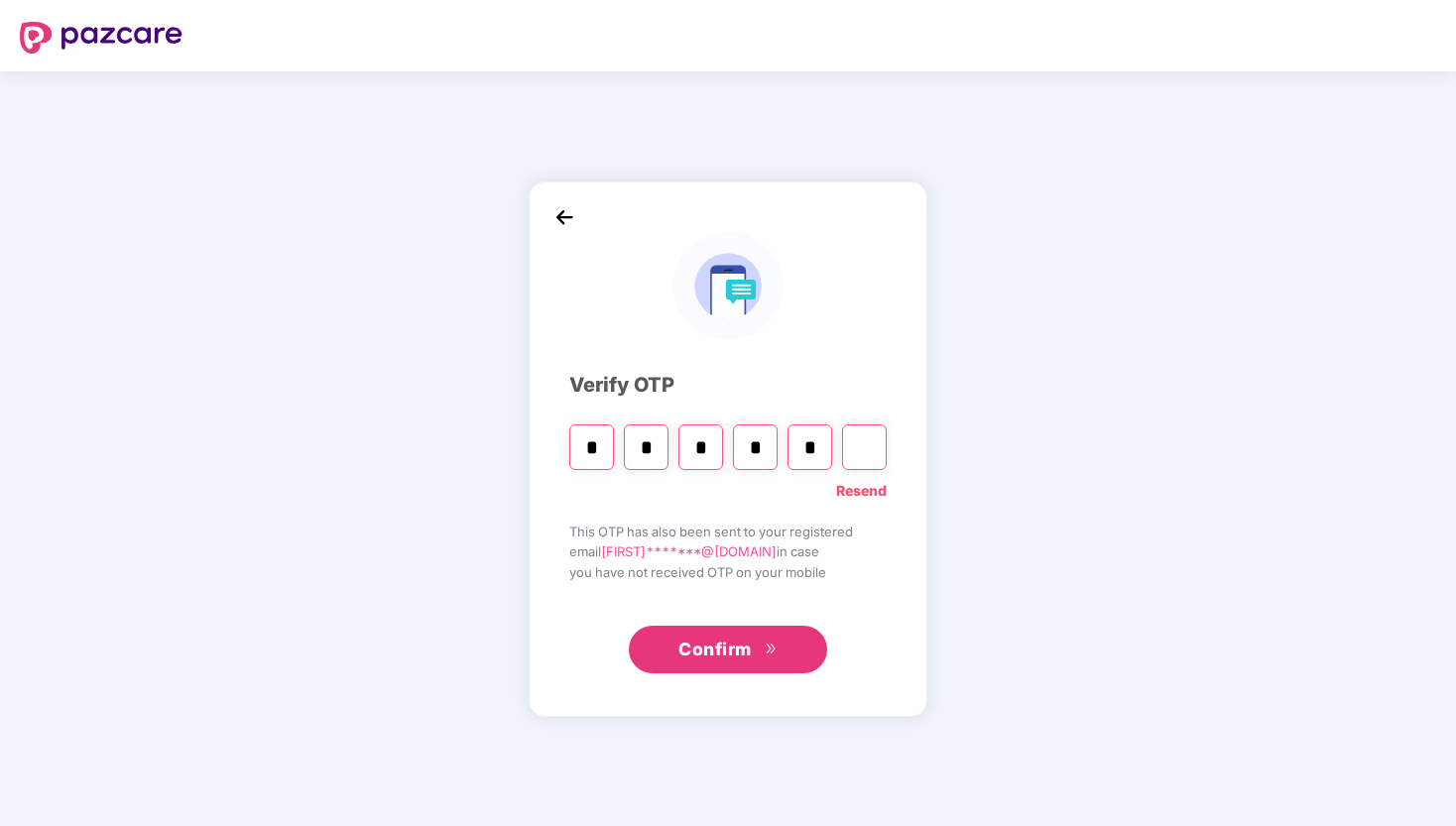type on "*" 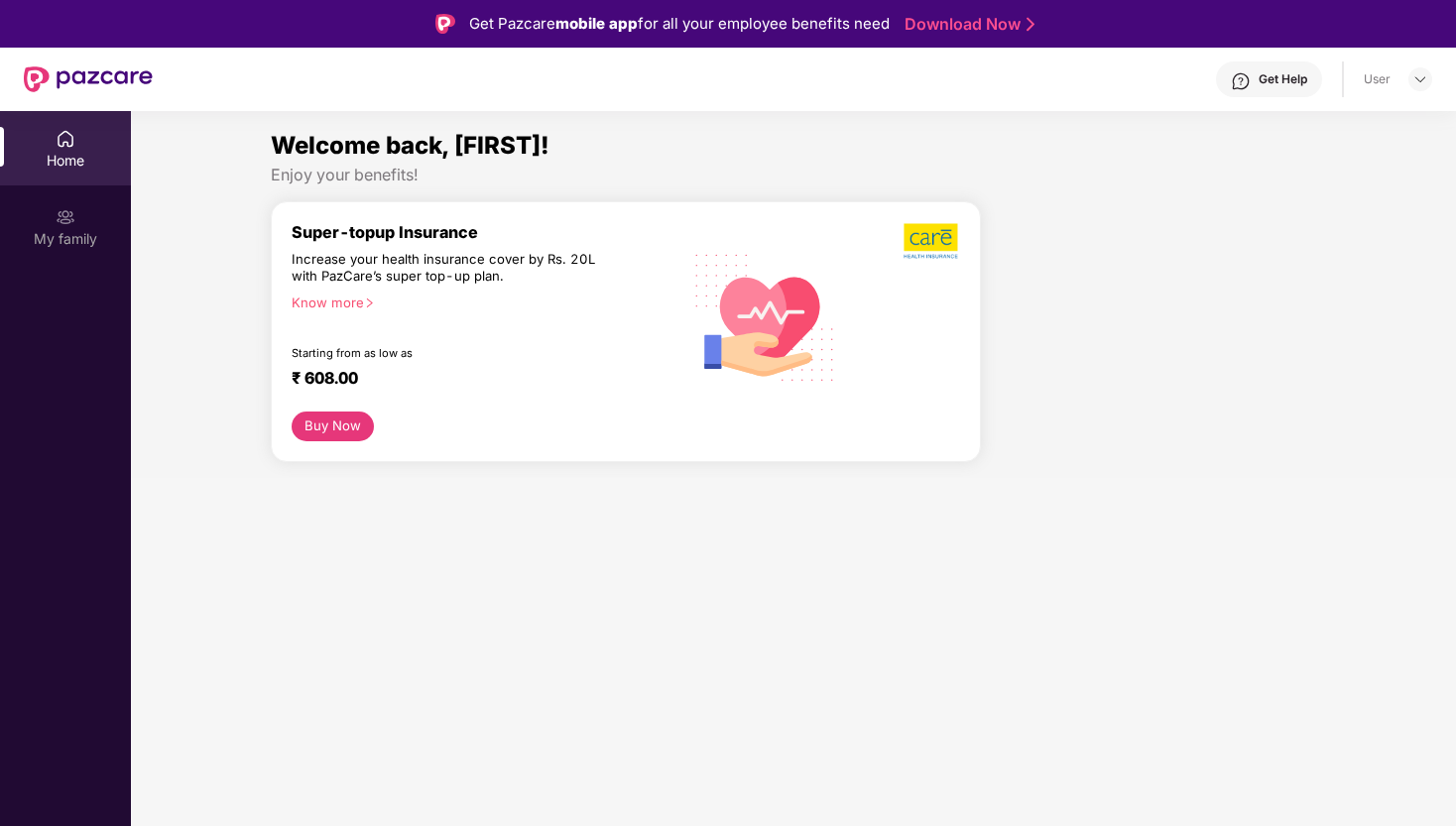 scroll, scrollTop: 0, scrollLeft: 0, axis: both 